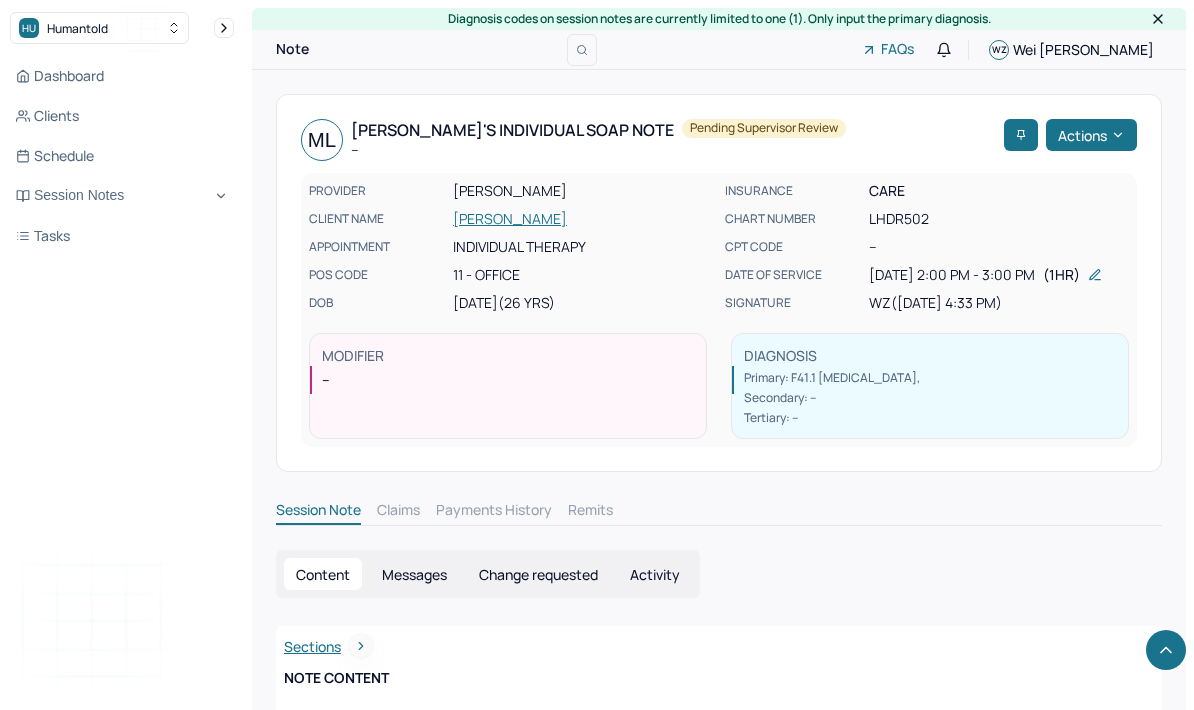 scroll, scrollTop: 1039, scrollLeft: 0, axis: vertical 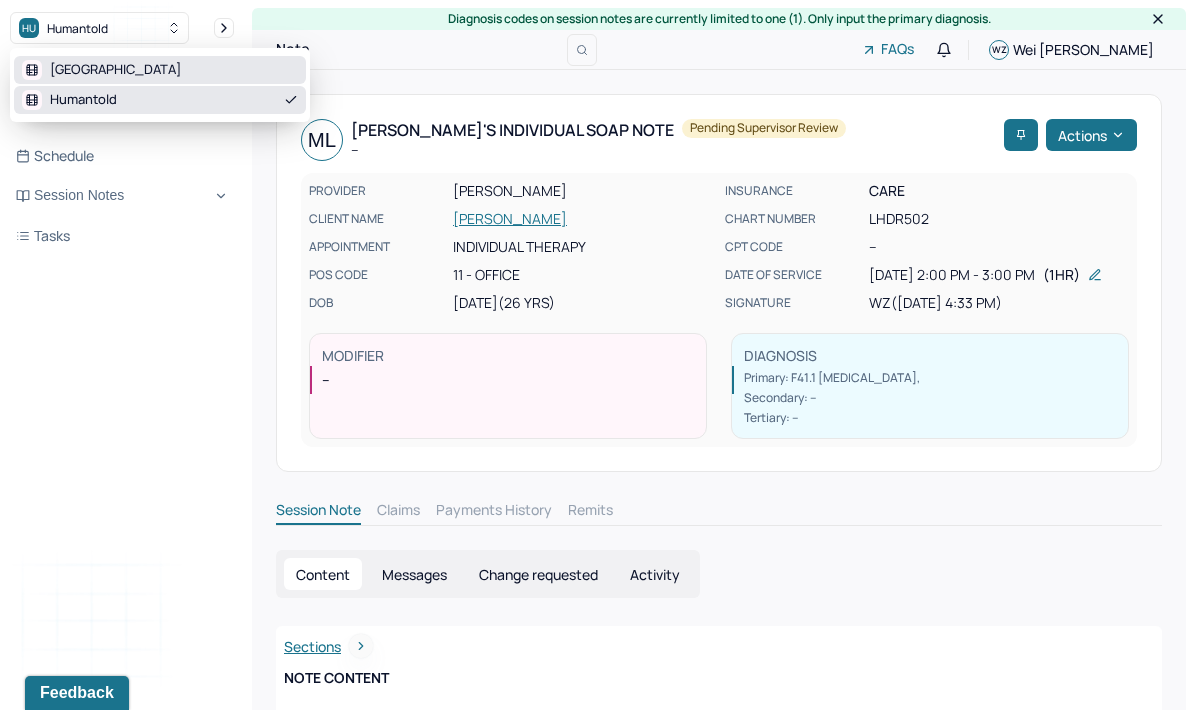 click at bounding box center [32, 70] 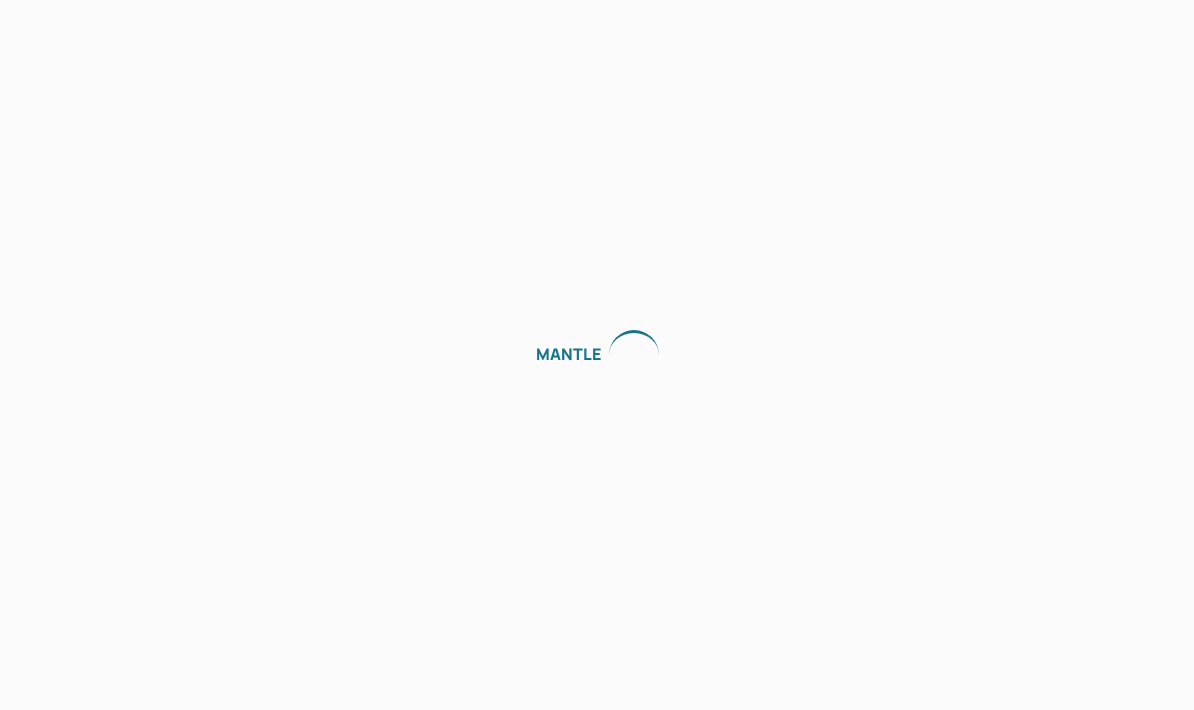 scroll, scrollTop: 0, scrollLeft: 0, axis: both 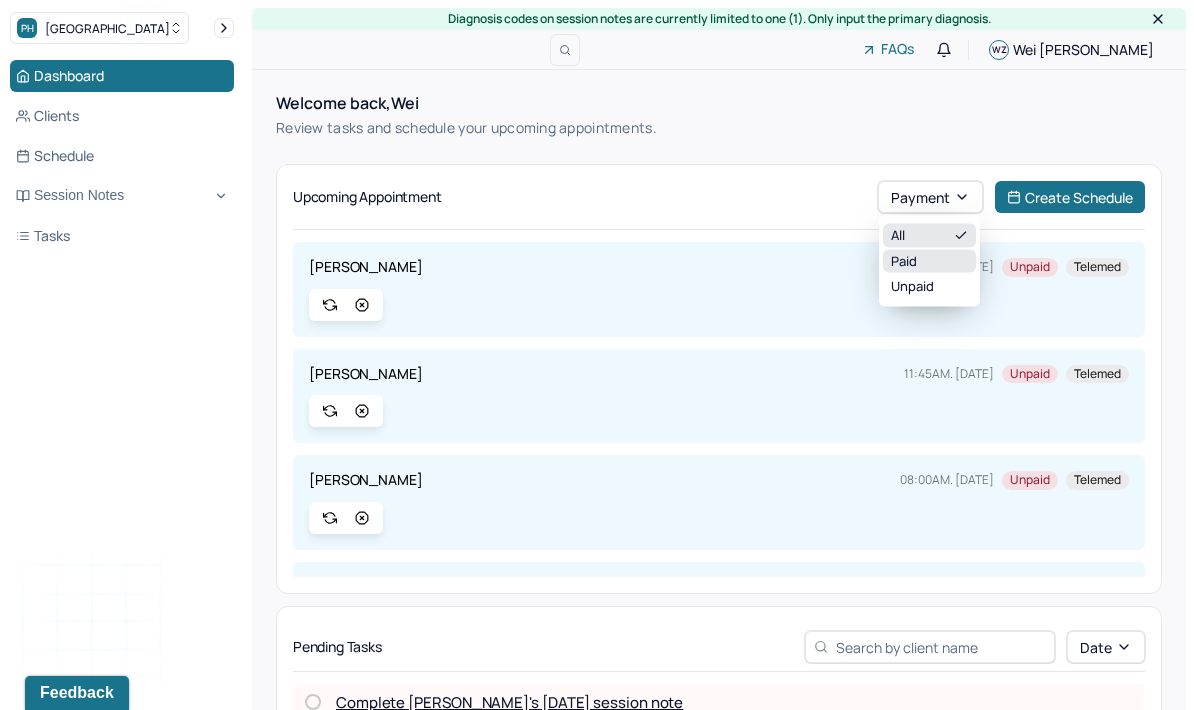 click on "Paid" at bounding box center [929, 261] 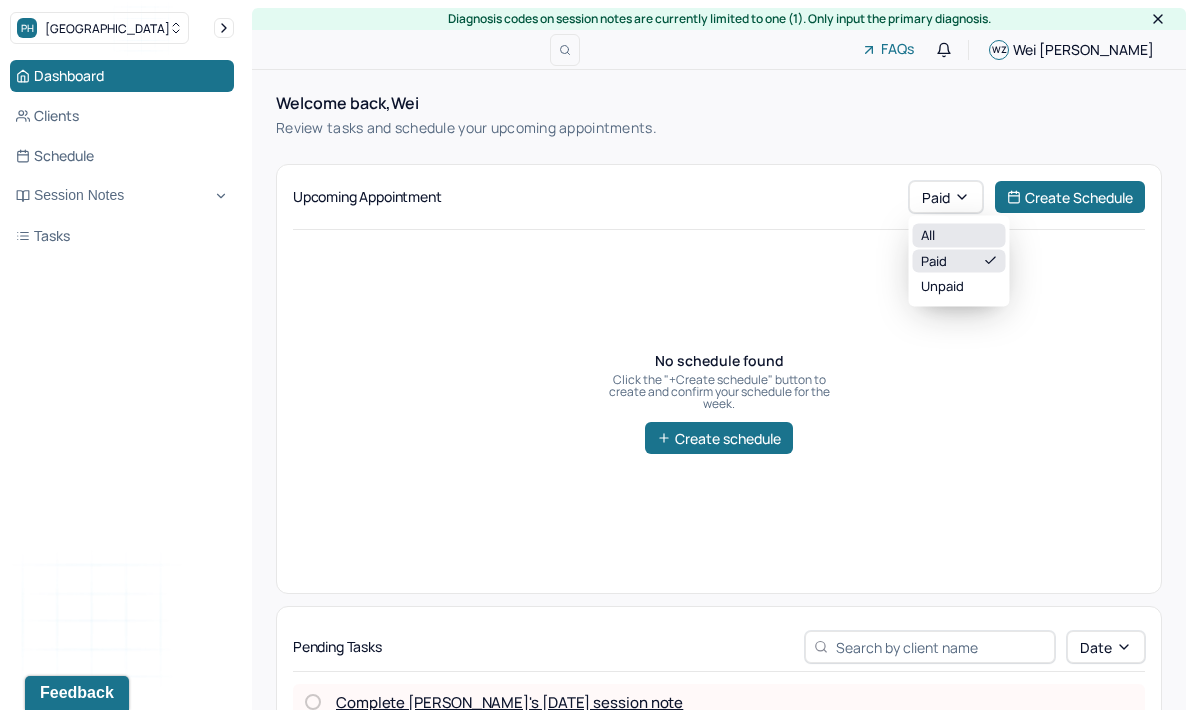 click on "All" at bounding box center (959, 236) 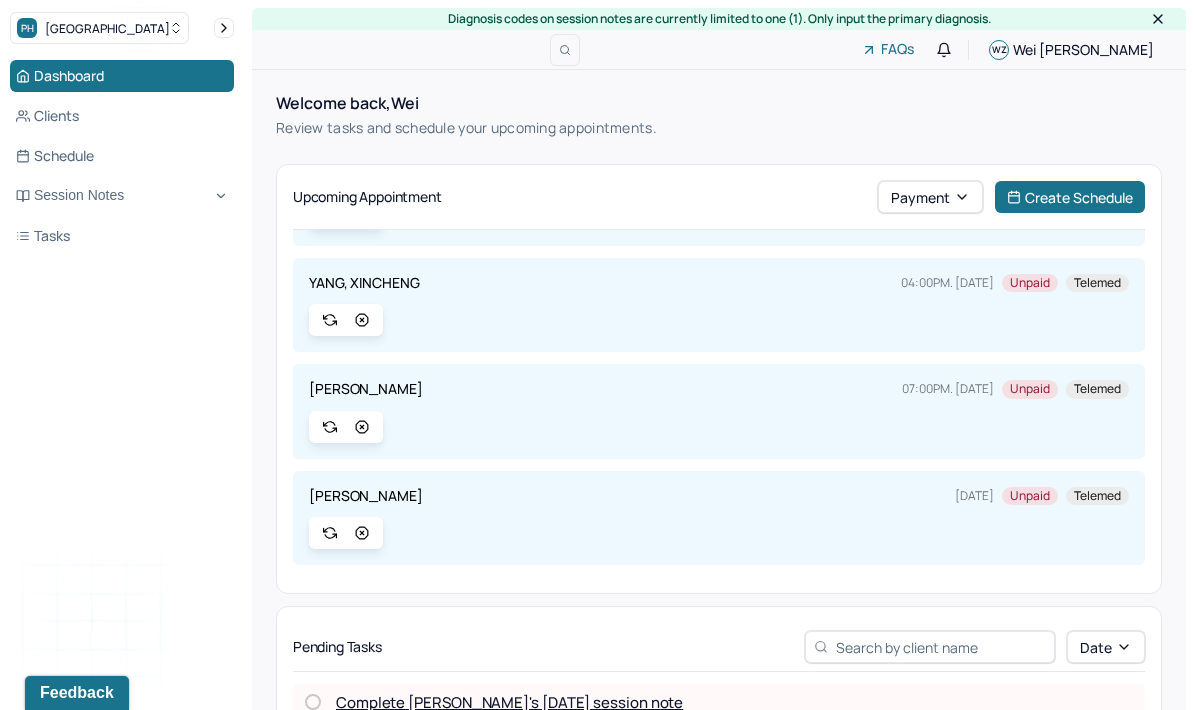 scroll, scrollTop: 408, scrollLeft: 0, axis: vertical 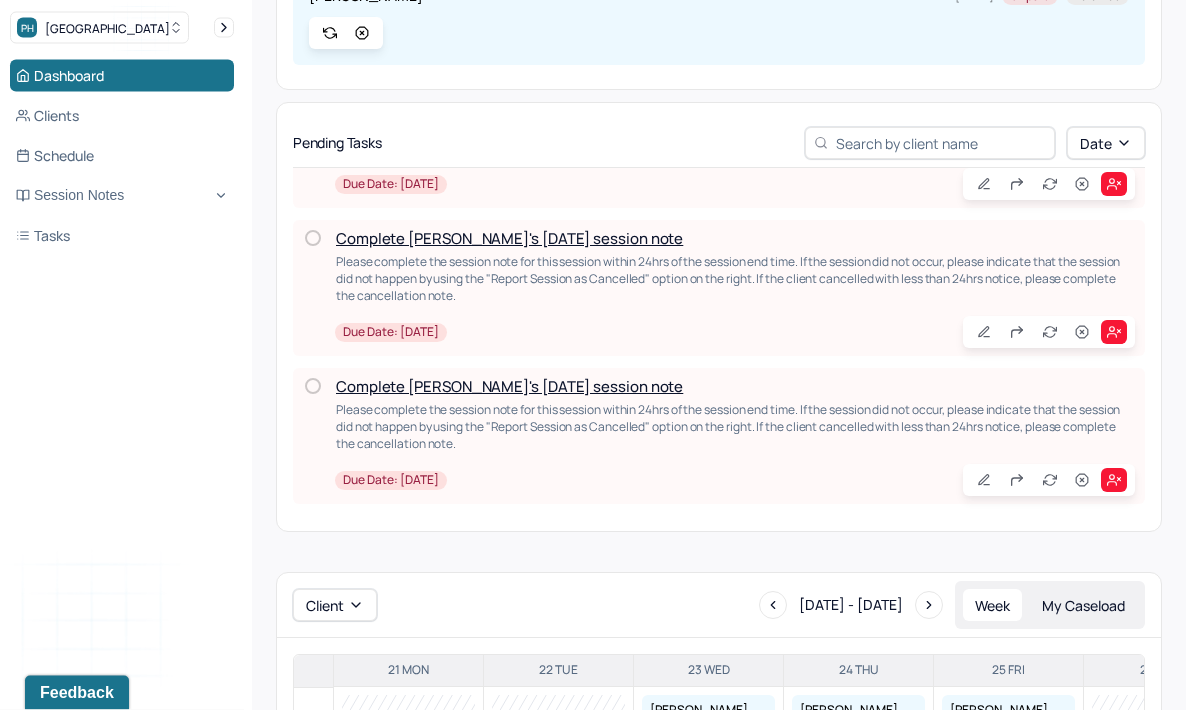 click on "Complete [PERSON_NAME]'s [DATE] session note" at bounding box center [509, 387] 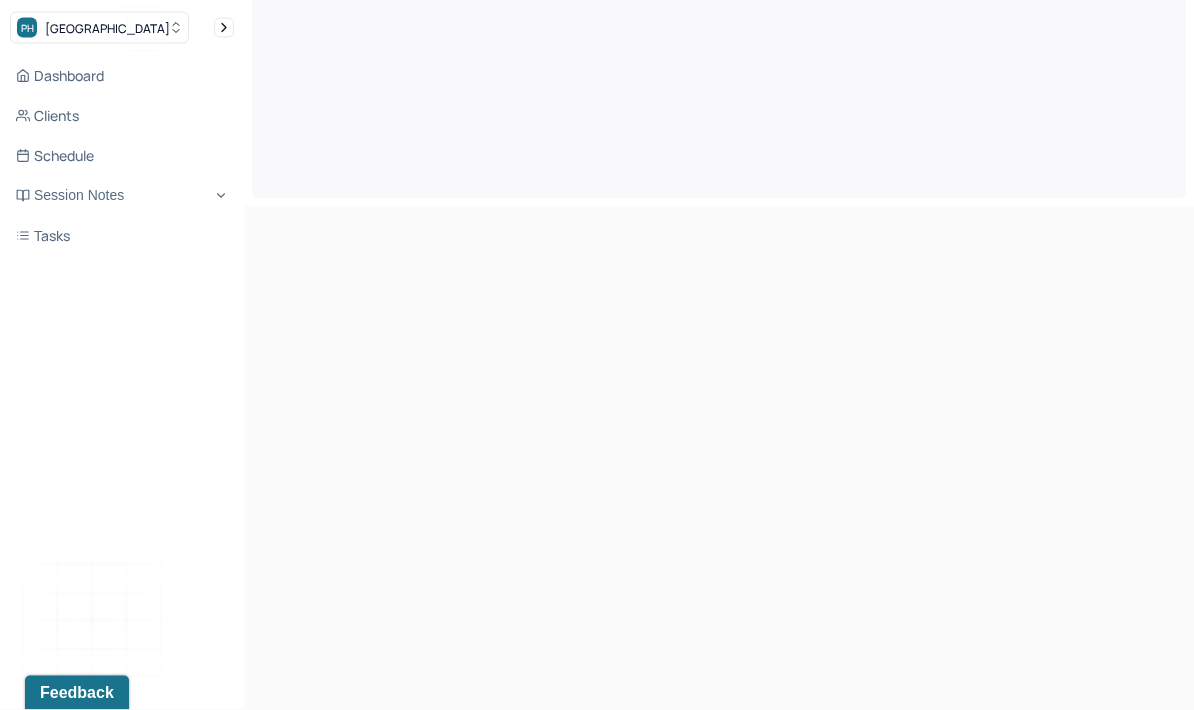 scroll, scrollTop: 30, scrollLeft: 0, axis: vertical 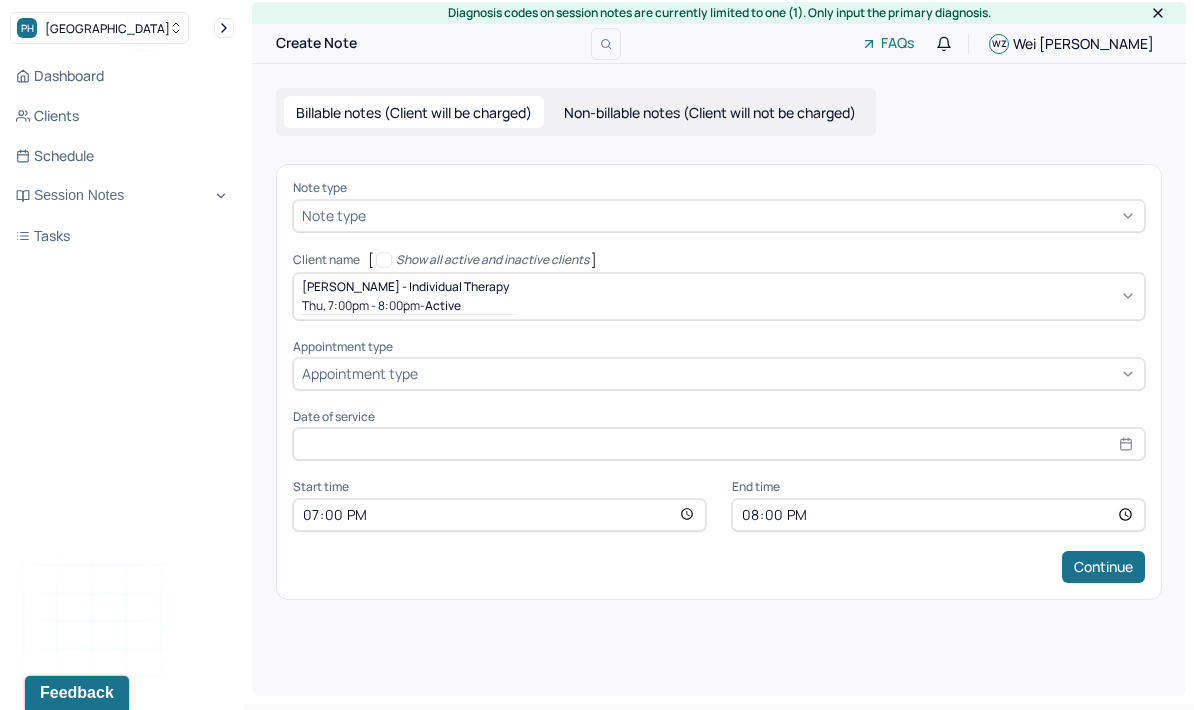type on "[DATE]" 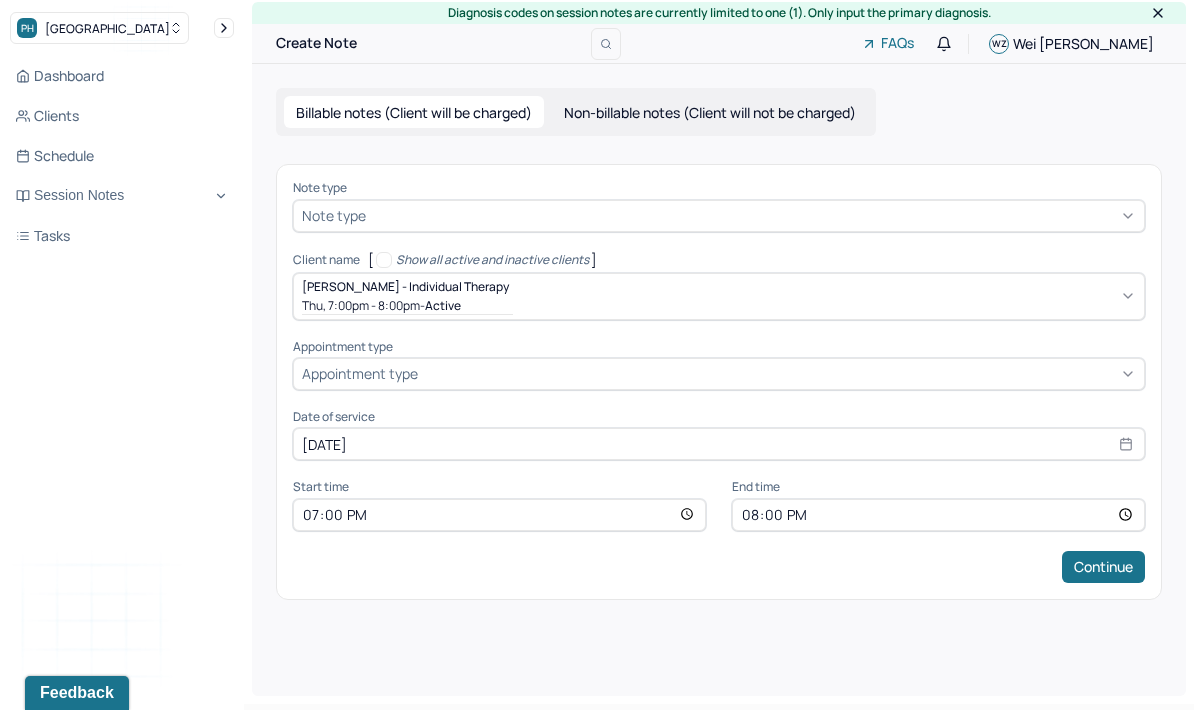 scroll, scrollTop: 0, scrollLeft: 0, axis: both 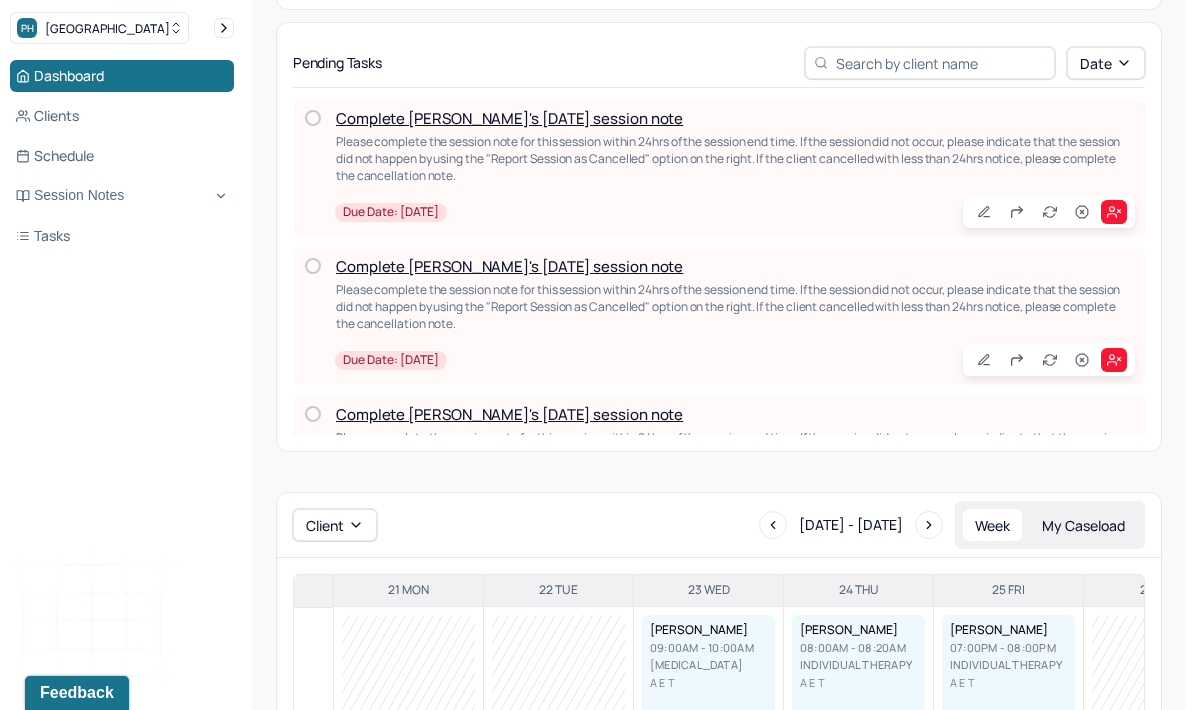 click on "Dashboard Clients Schedule Session Notes Tasks" at bounding box center (122, 156) 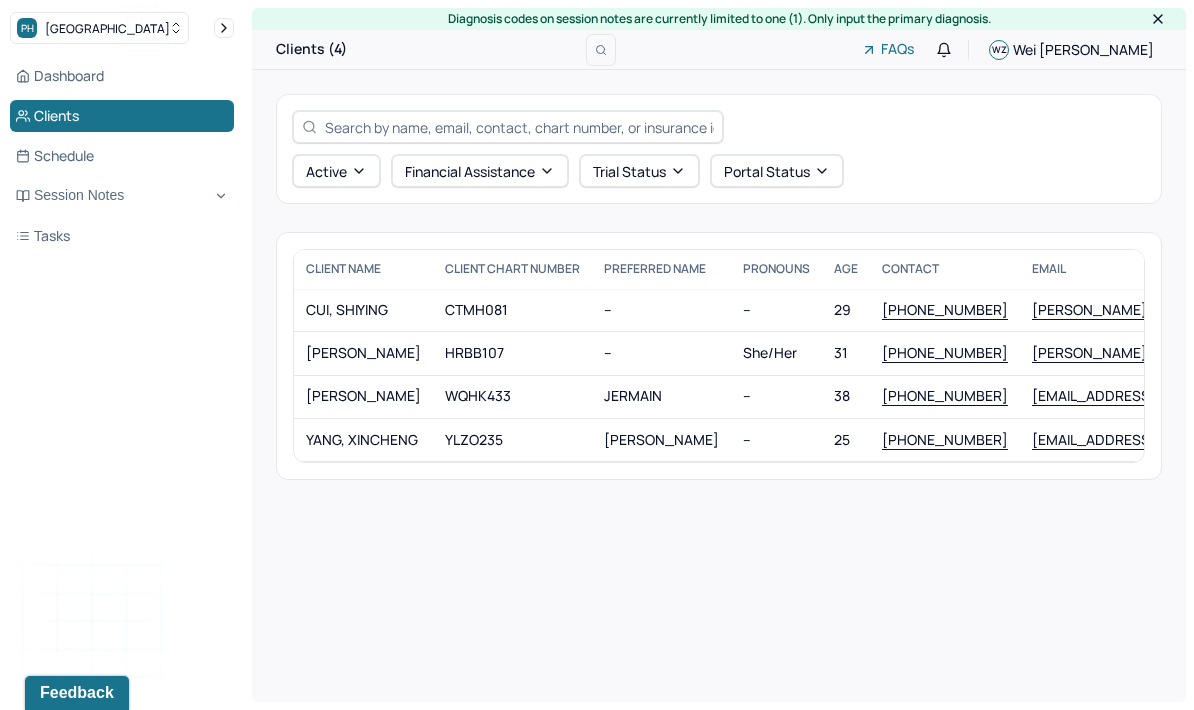 click on "[PERSON_NAME]" at bounding box center (363, 353) 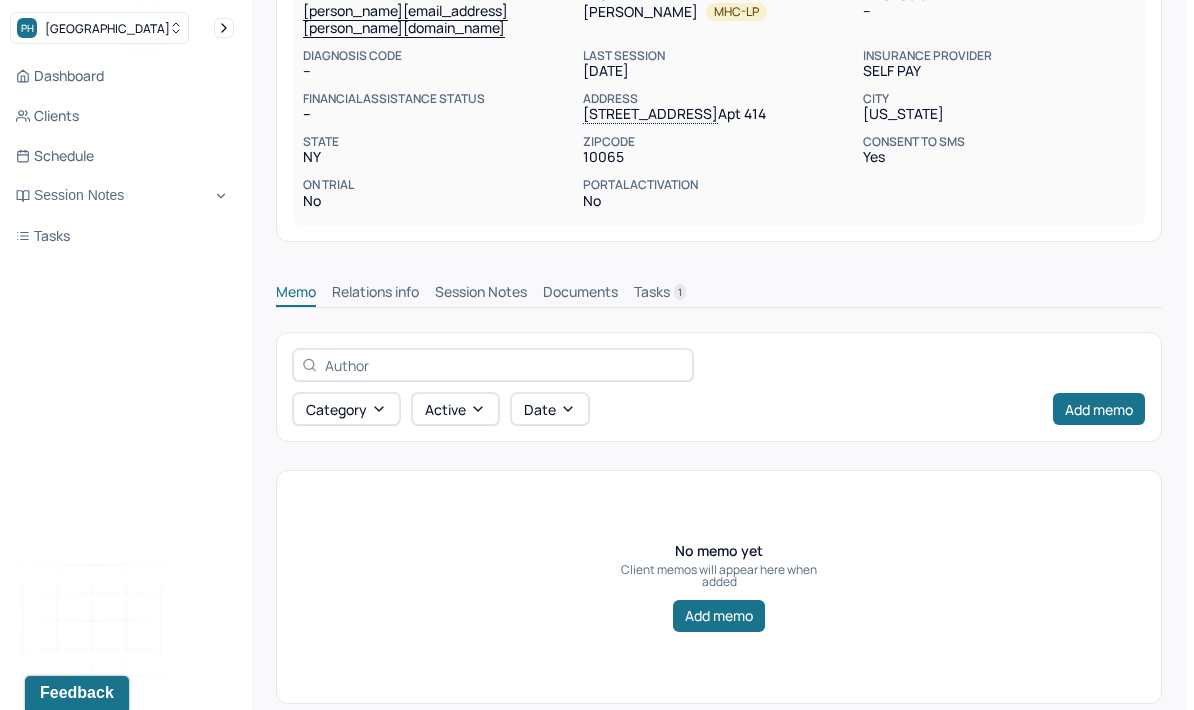click on "Session Notes" at bounding box center (481, 294) 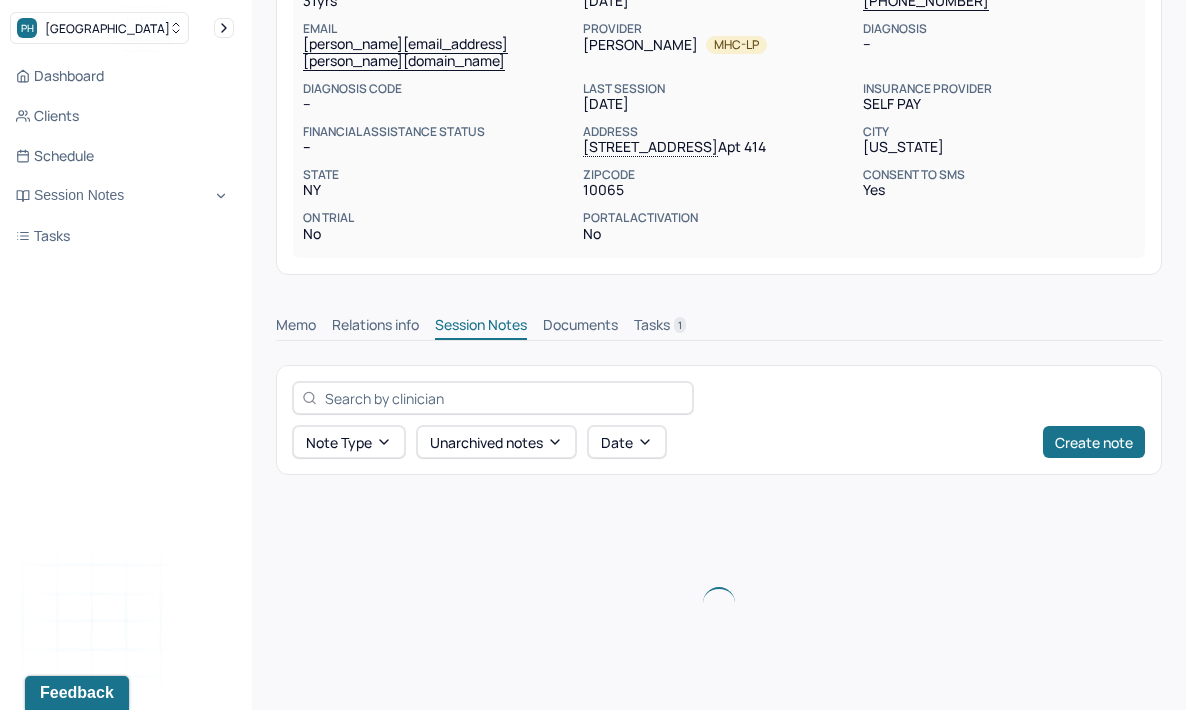 scroll, scrollTop: 257, scrollLeft: 0, axis: vertical 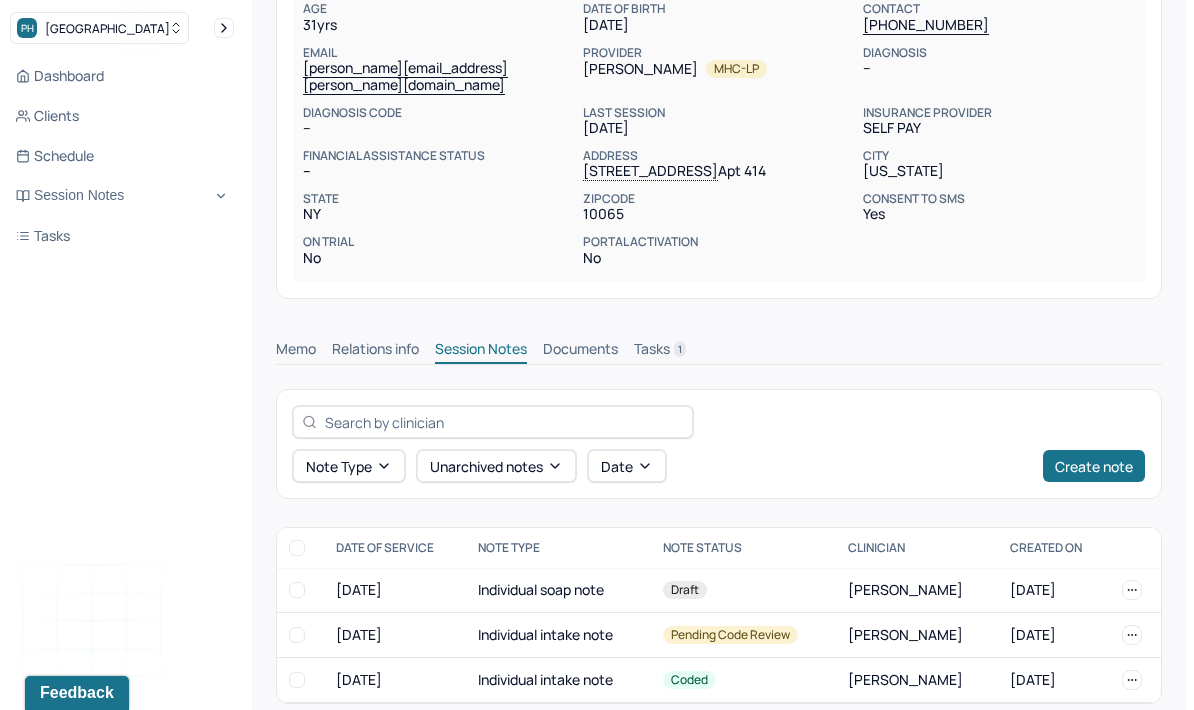 click on "[DATE]" at bounding box center [1054, 590] 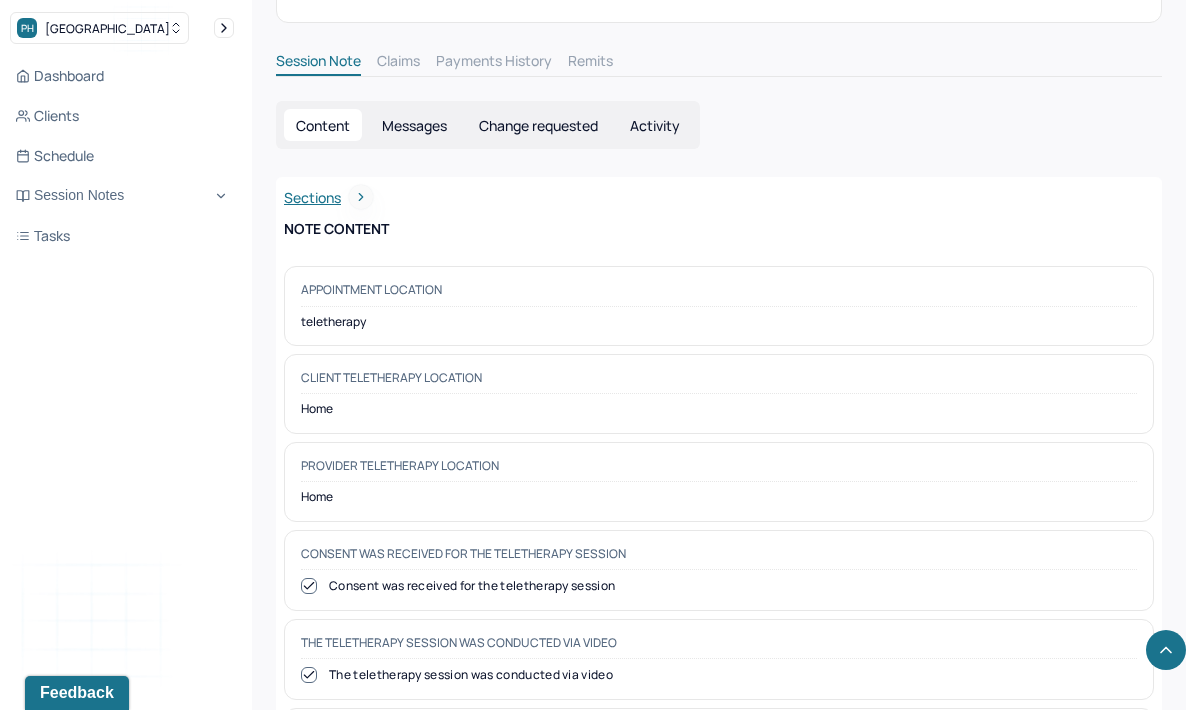 scroll, scrollTop: 0, scrollLeft: 0, axis: both 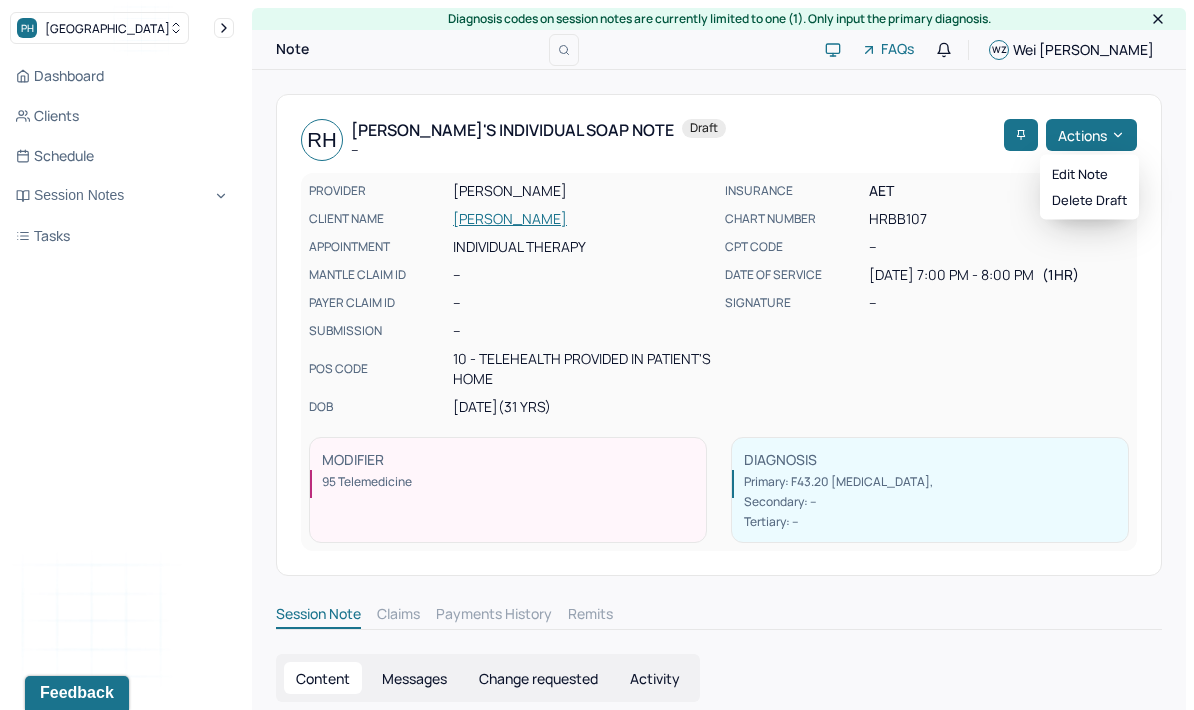 click on "--" at bounding box center (999, 303) 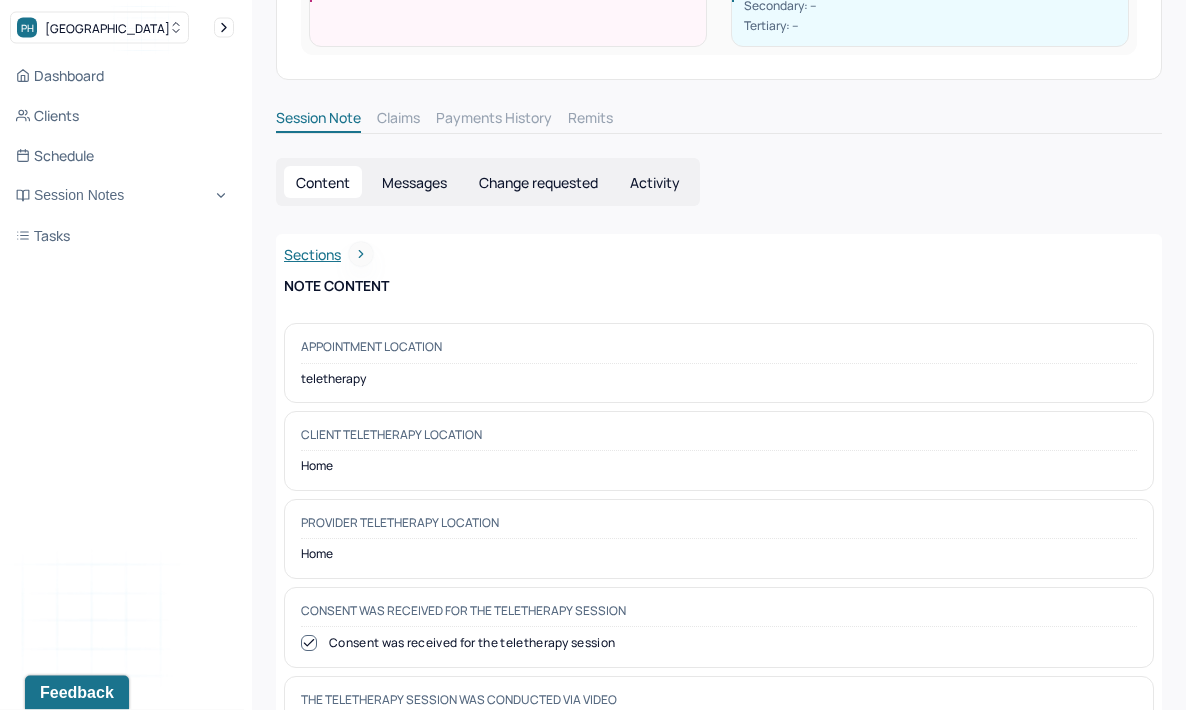 scroll, scrollTop: 541, scrollLeft: 0, axis: vertical 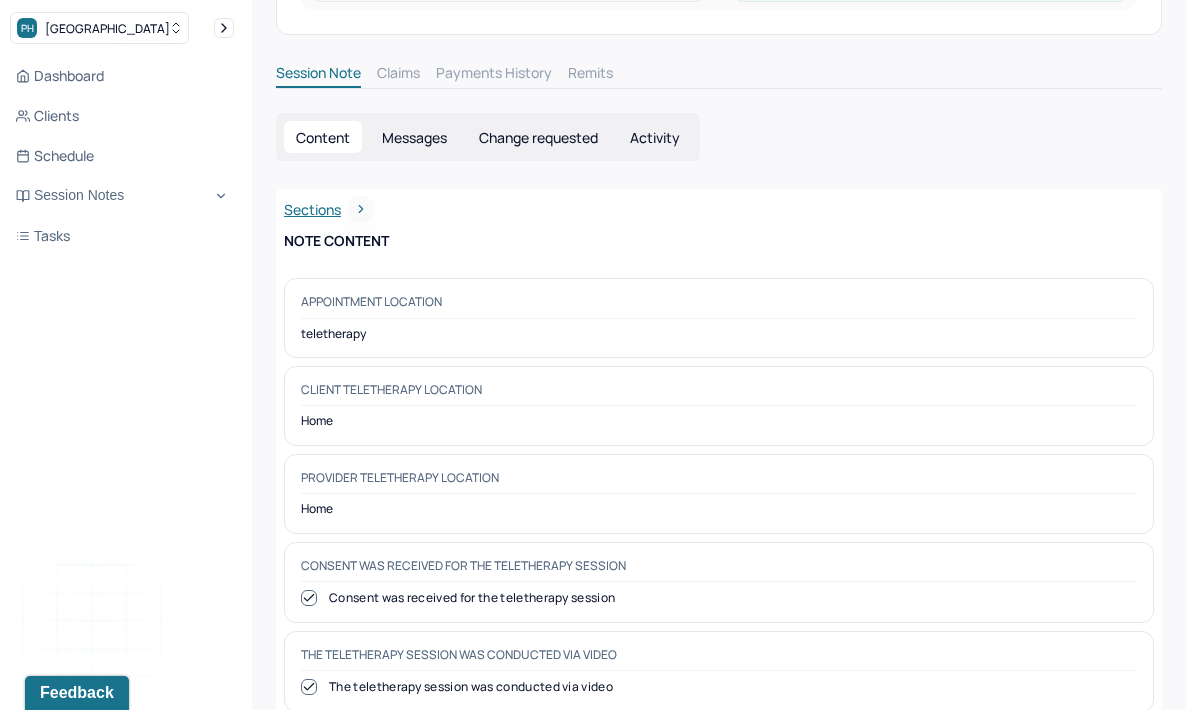 click on "Schedule" at bounding box center [122, 156] 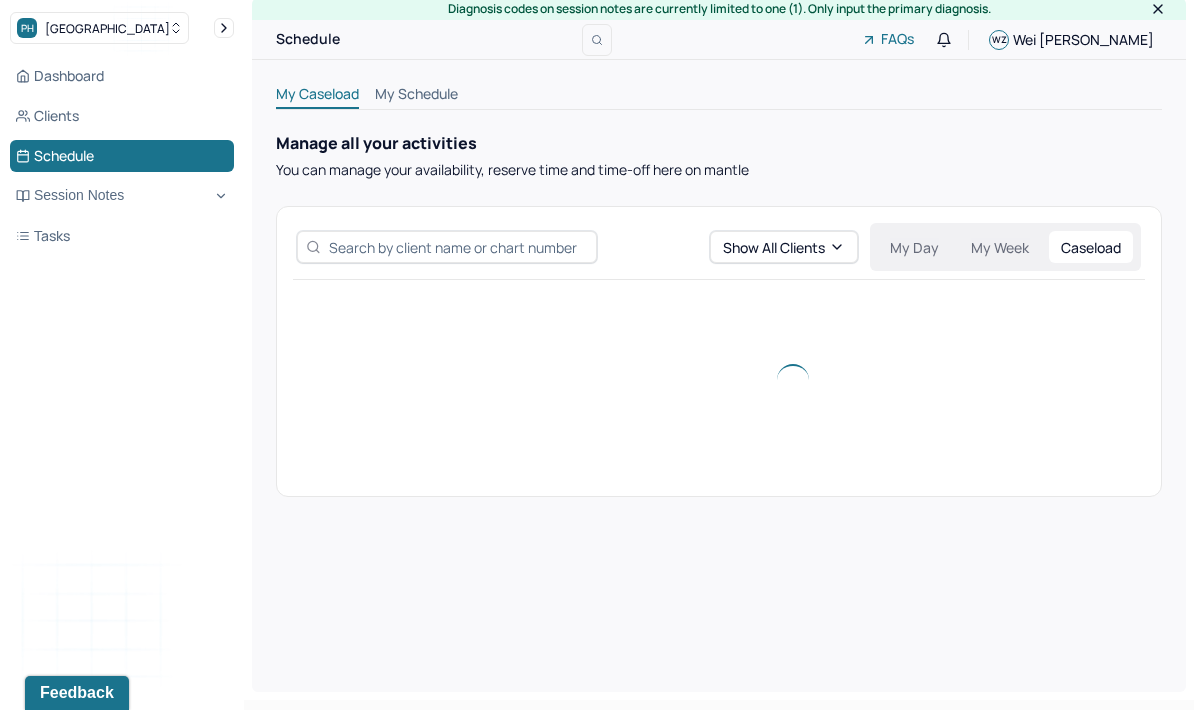 scroll, scrollTop: 0, scrollLeft: 0, axis: both 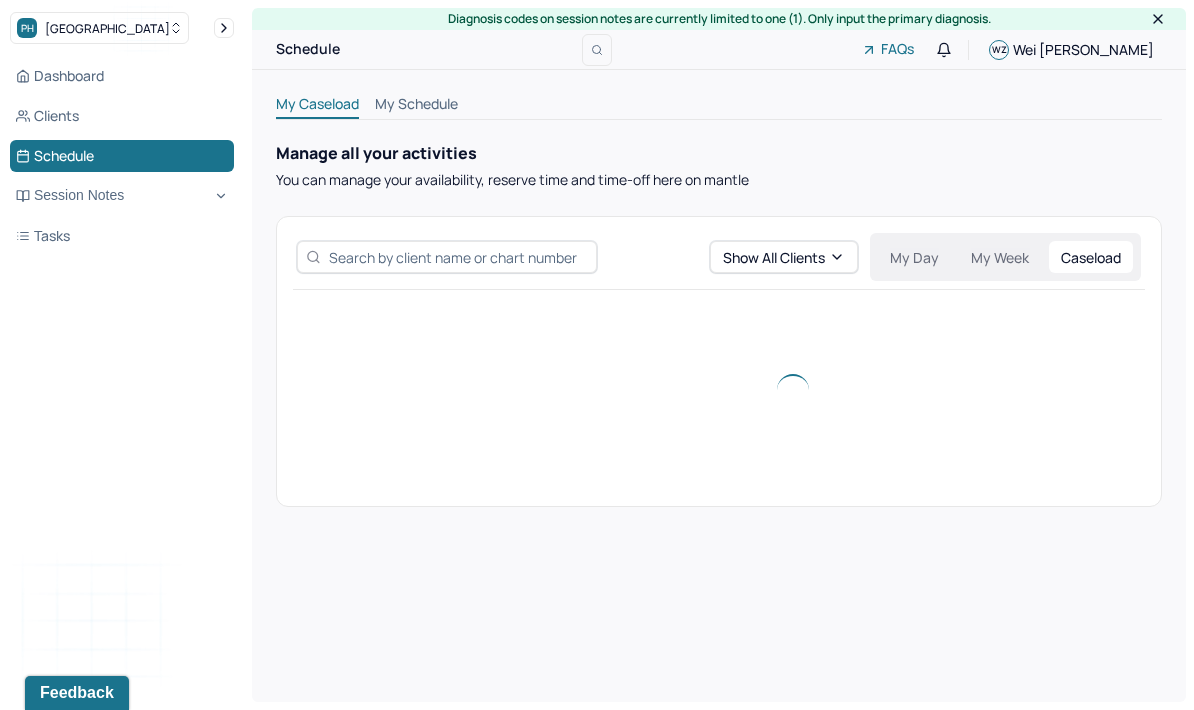 click 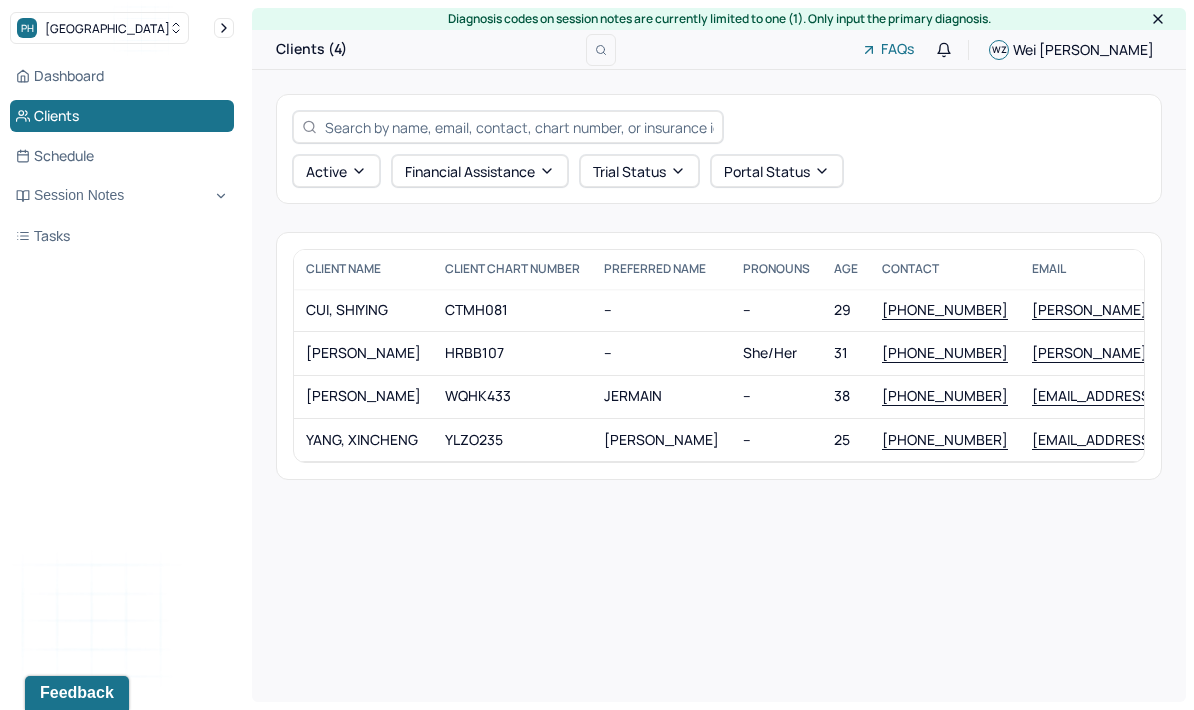 click on "CUI, SHIYING" at bounding box center (363, 310) 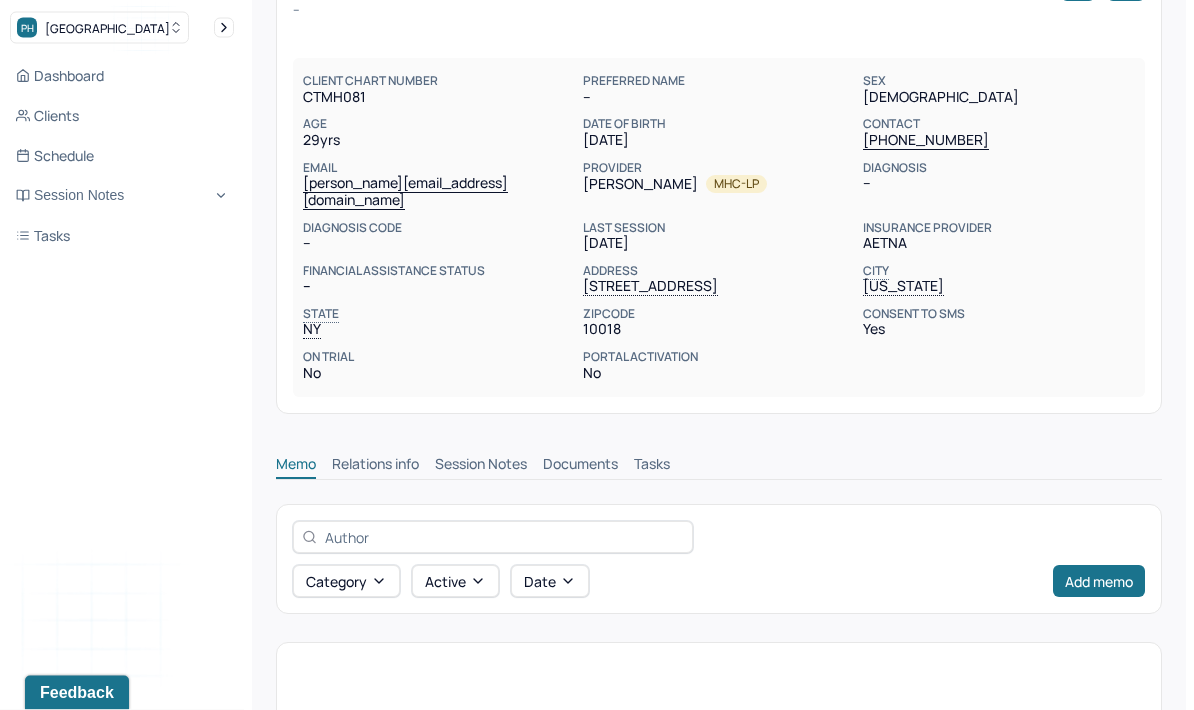 scroll, scrollTop: 234, scrollLeft: 0, axis: vertical 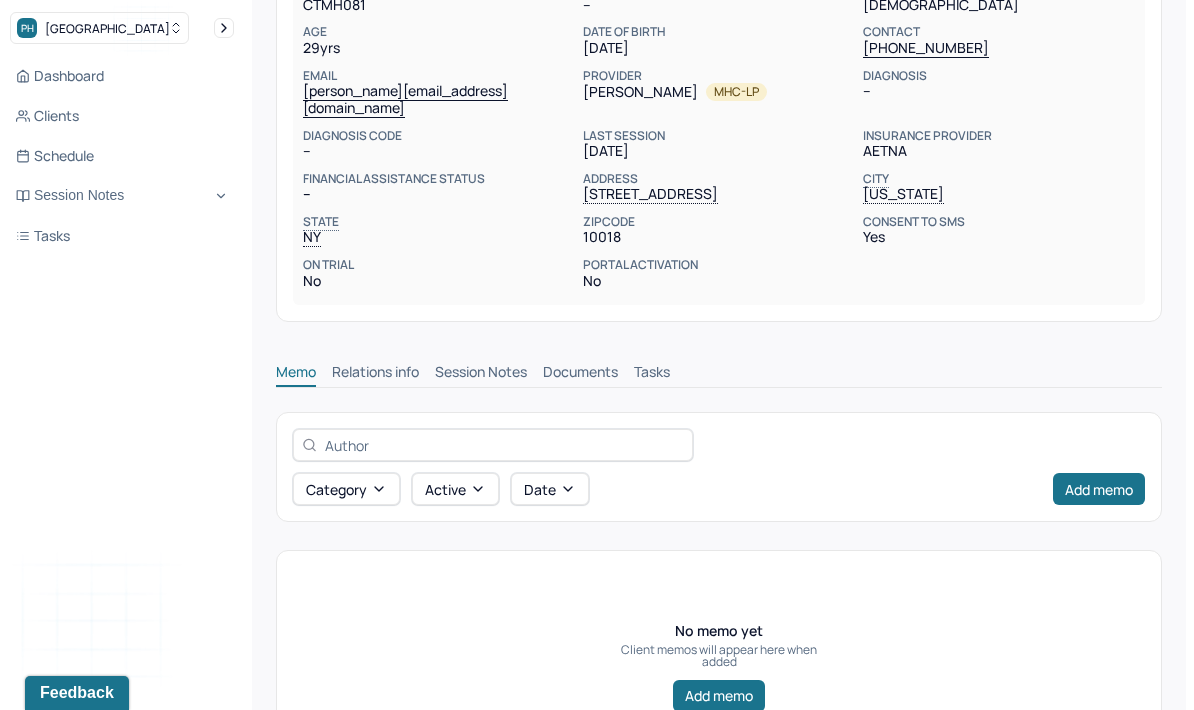 click on "Session Notes" at bounding box center (481, 374) 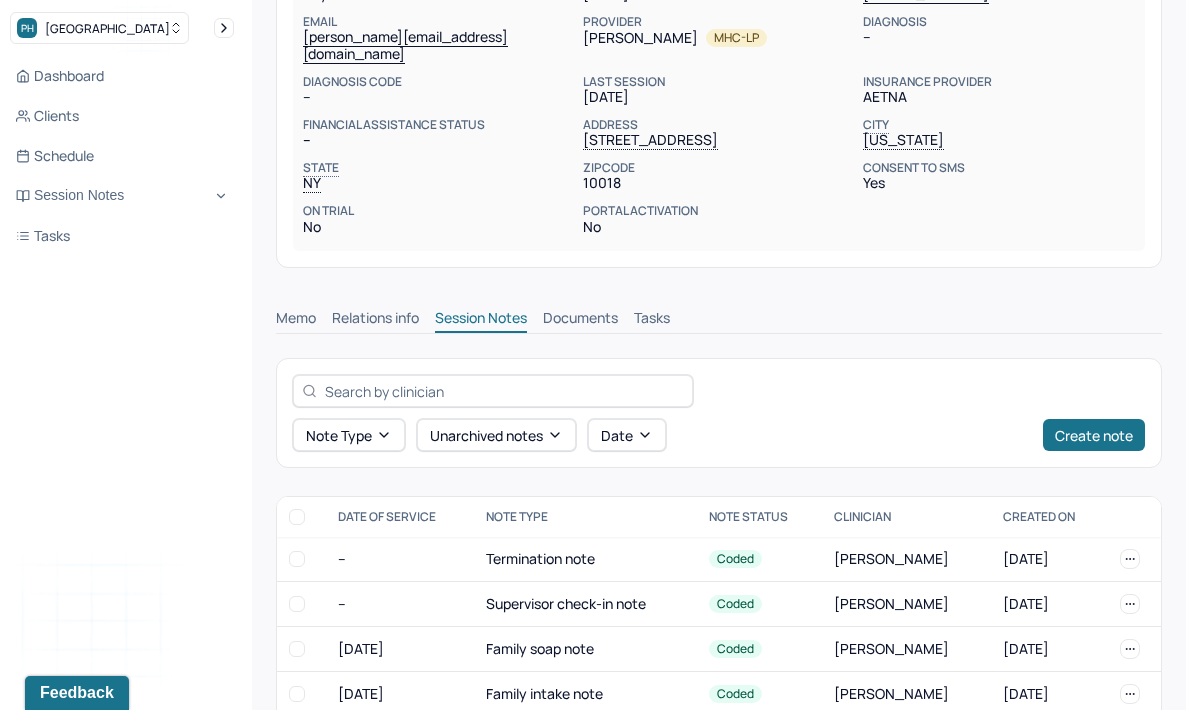 click on "Create note" at bounding box center [1094, 435] 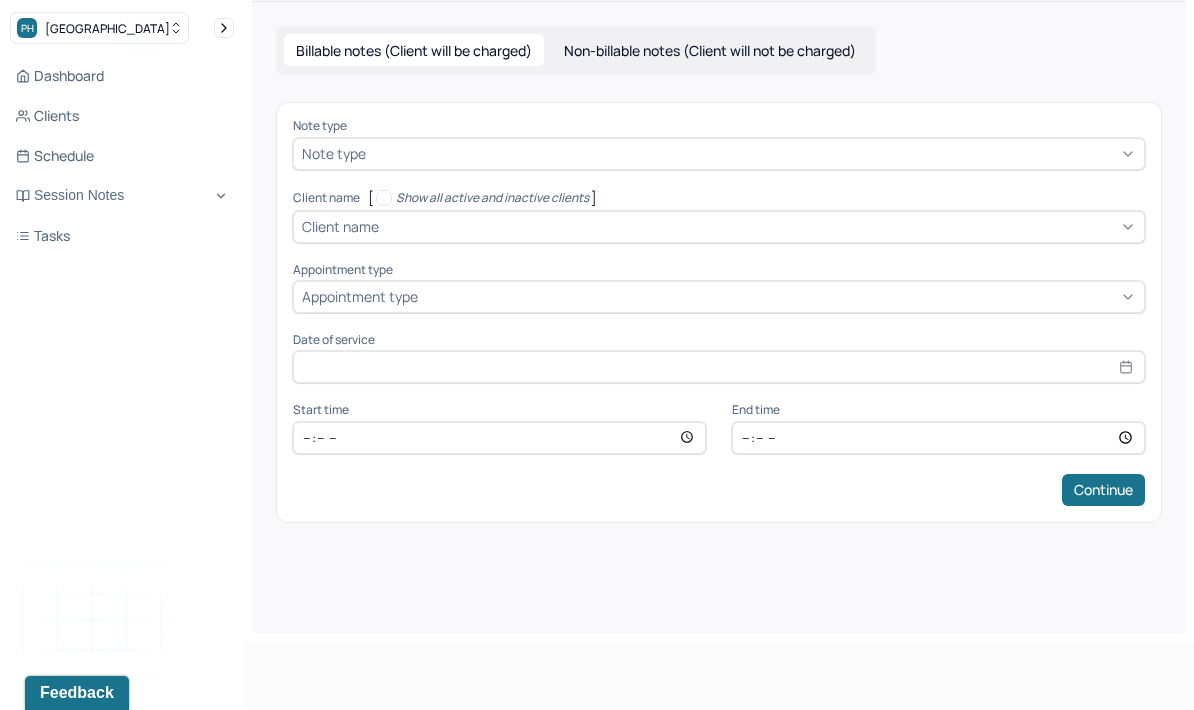 scroll, scrollTop: 0, scrollLeft: 0, axis: both 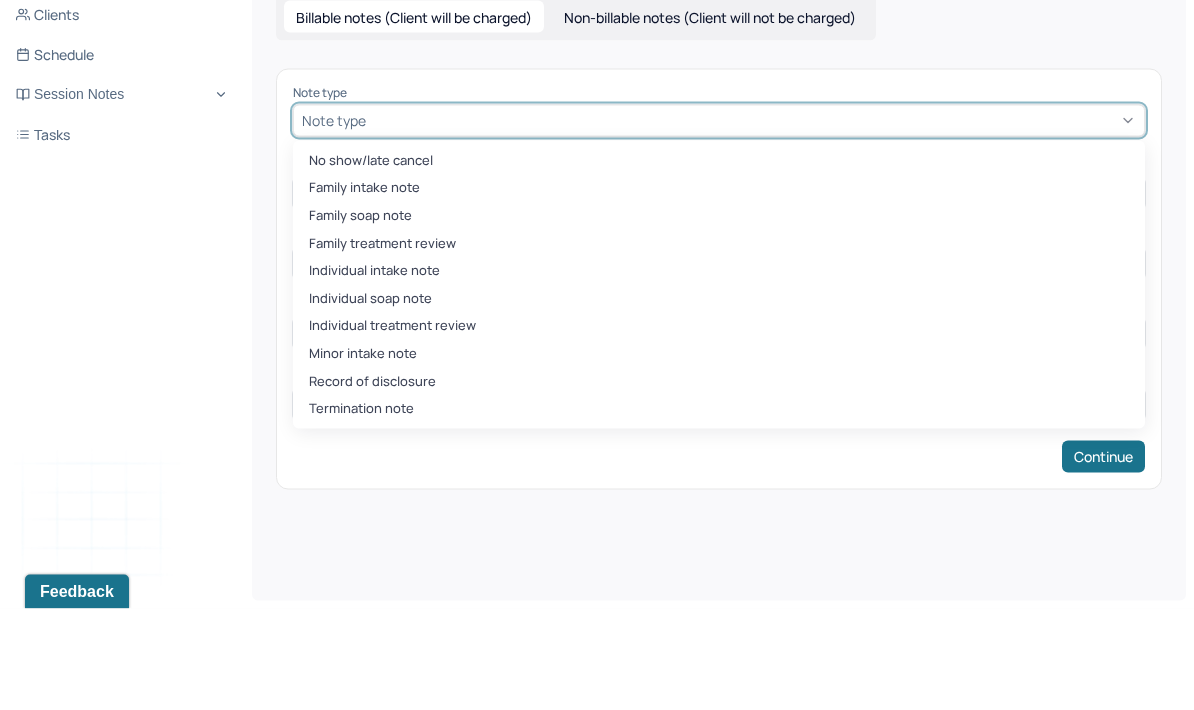 click on "Family soap note" at bounding box center [719, 317] 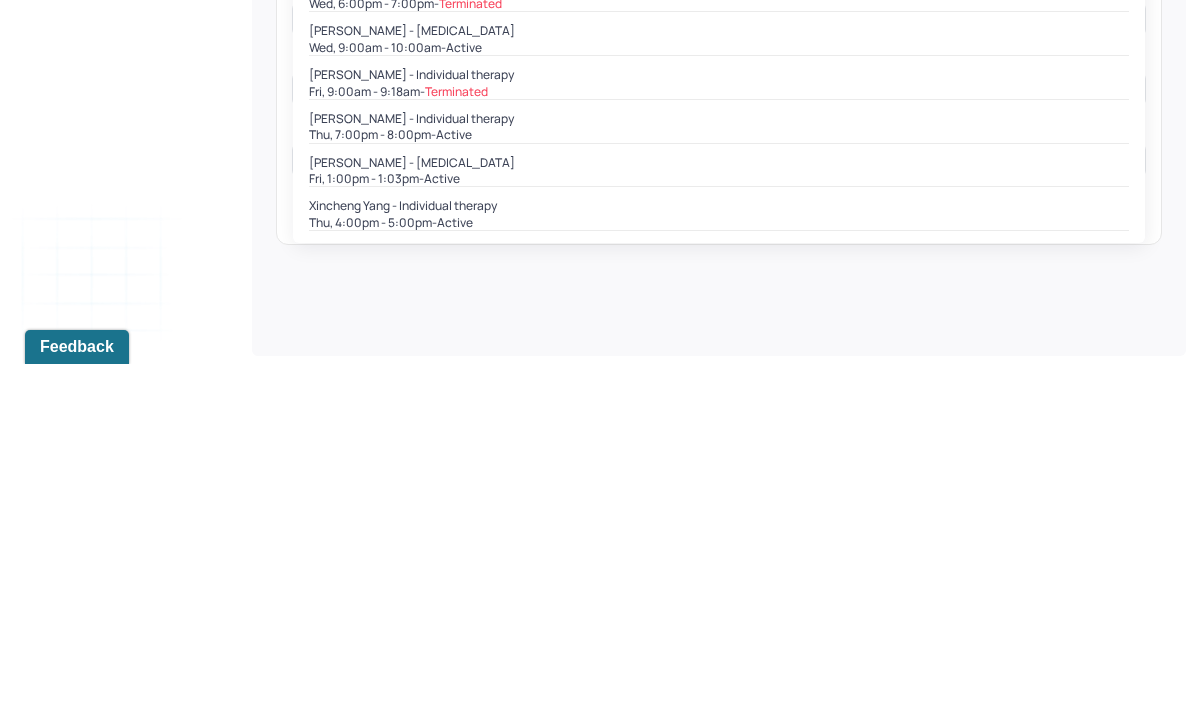 click on "Fri, 1:00pm - 1:03pm  -  active" at bounding box center (719, 525) 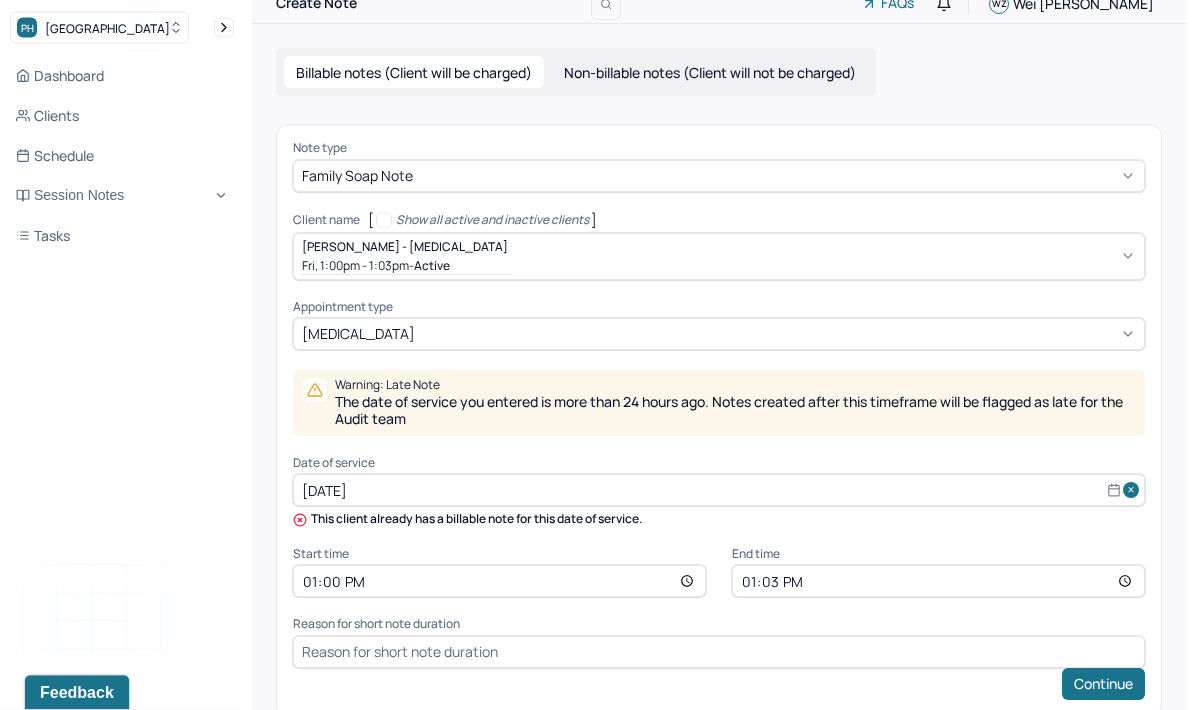 scroll, scrollTop: 46, scrollLeft: 0, axis: vertical 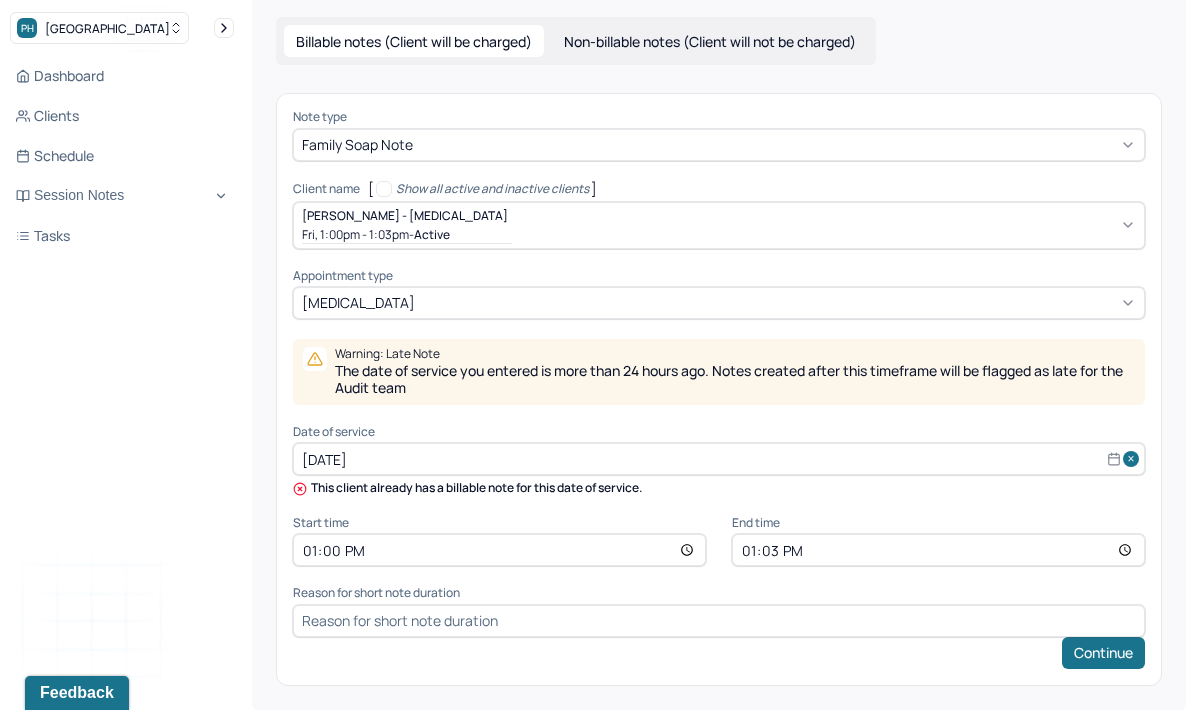click on "Dashboard Clients Schedule Session Notes Tasks WZ [PERSON_NAME] provider Logout" at bounding box center [122, 375] 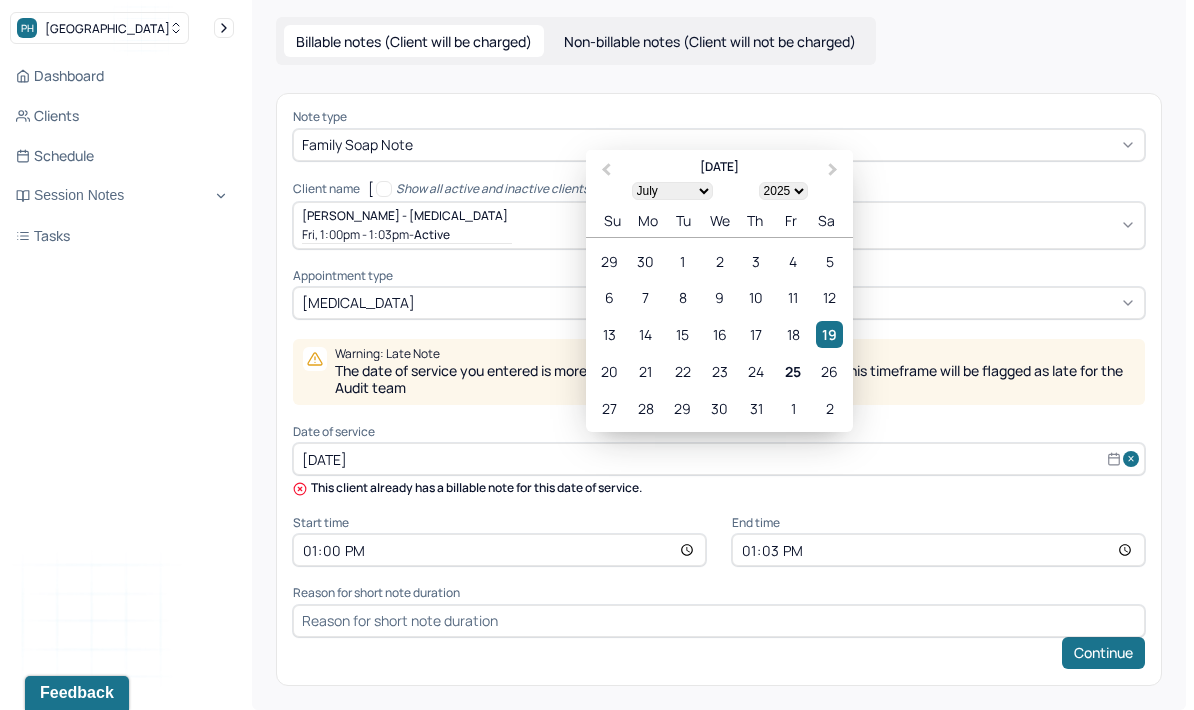 click on "25" at bounding box center (793, 371) 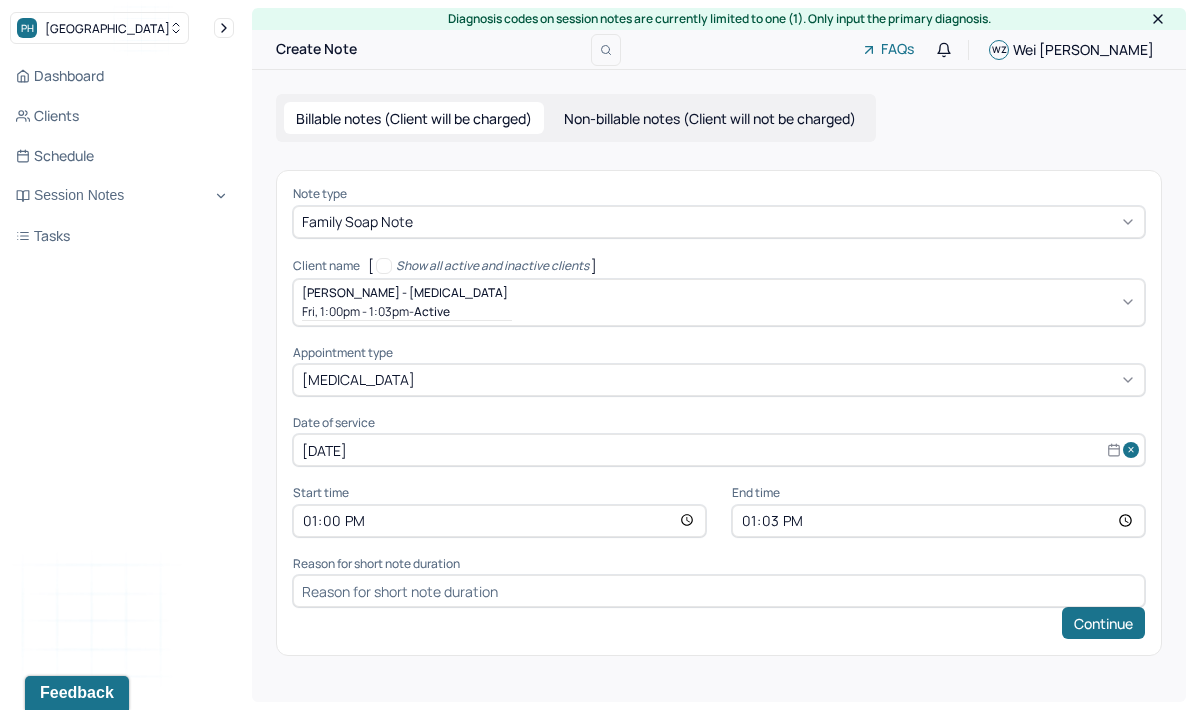 click on "13:00" at bounding box center (499, 521) 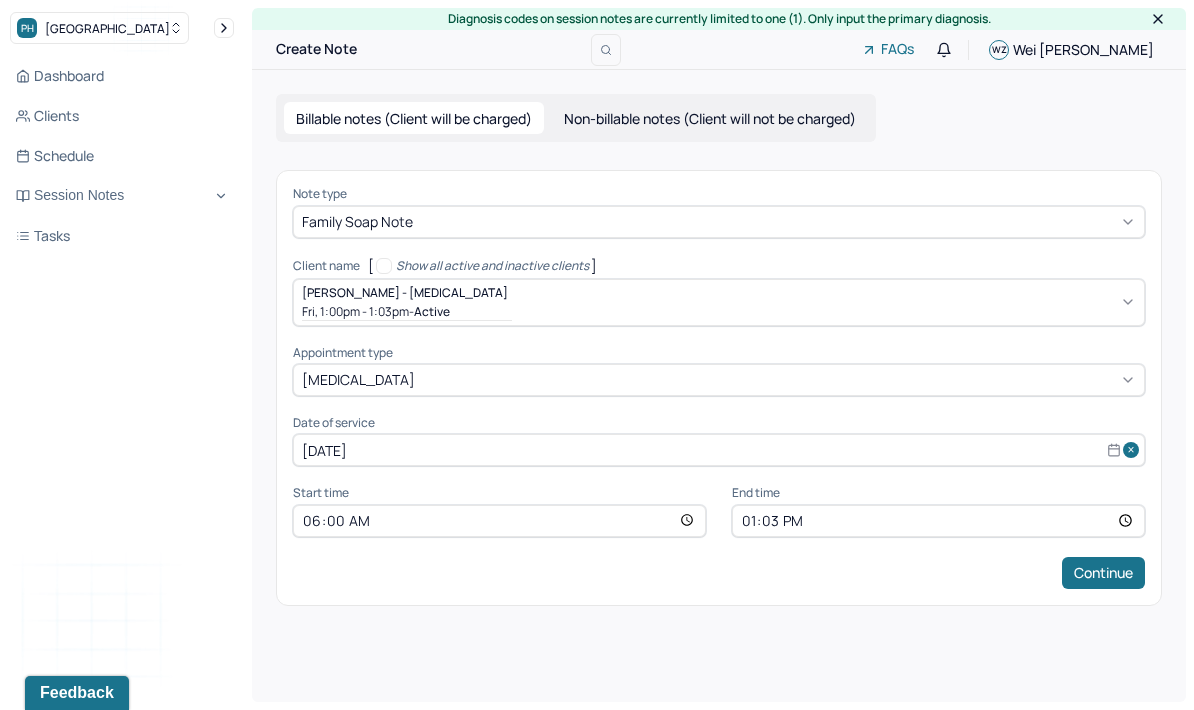 type on "18:00" 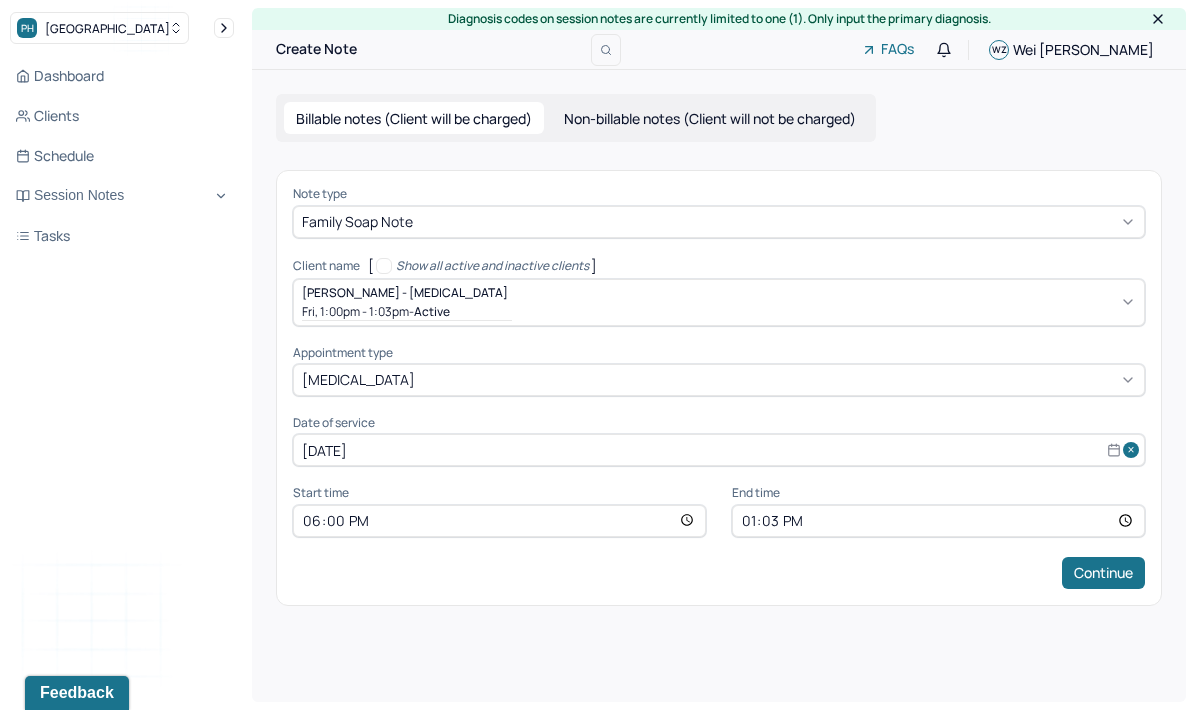 click on "13:03" at bounding box center (938, 521) 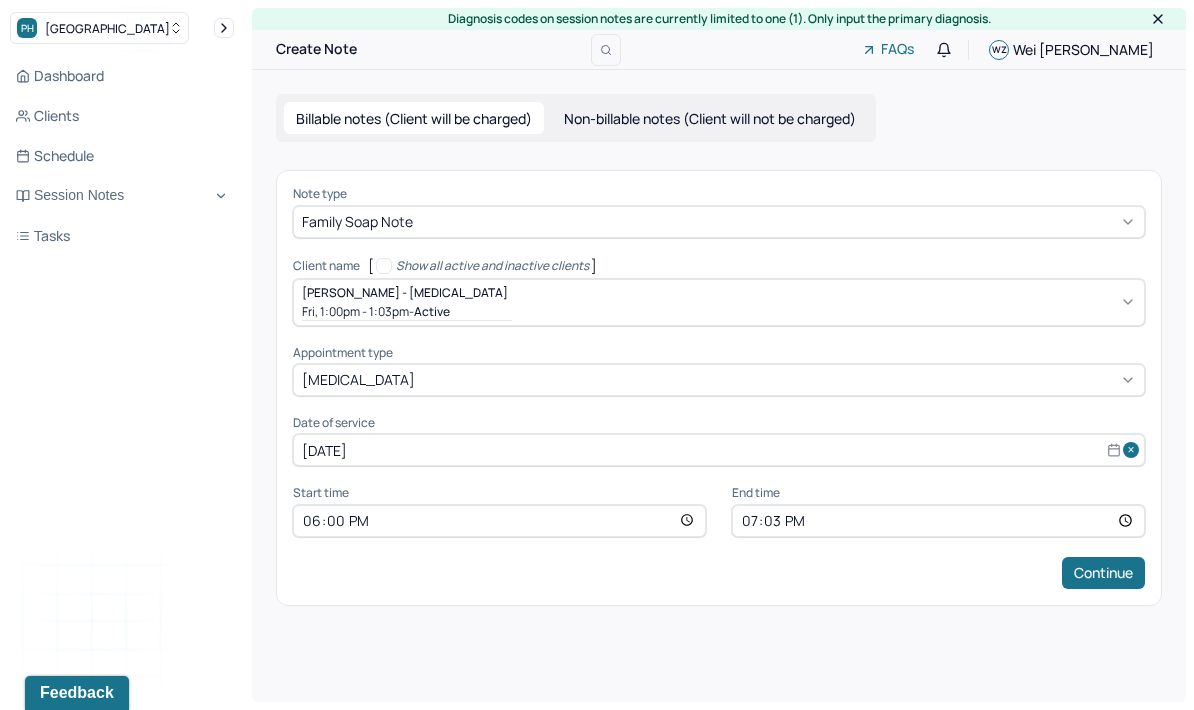 type on "19:00" 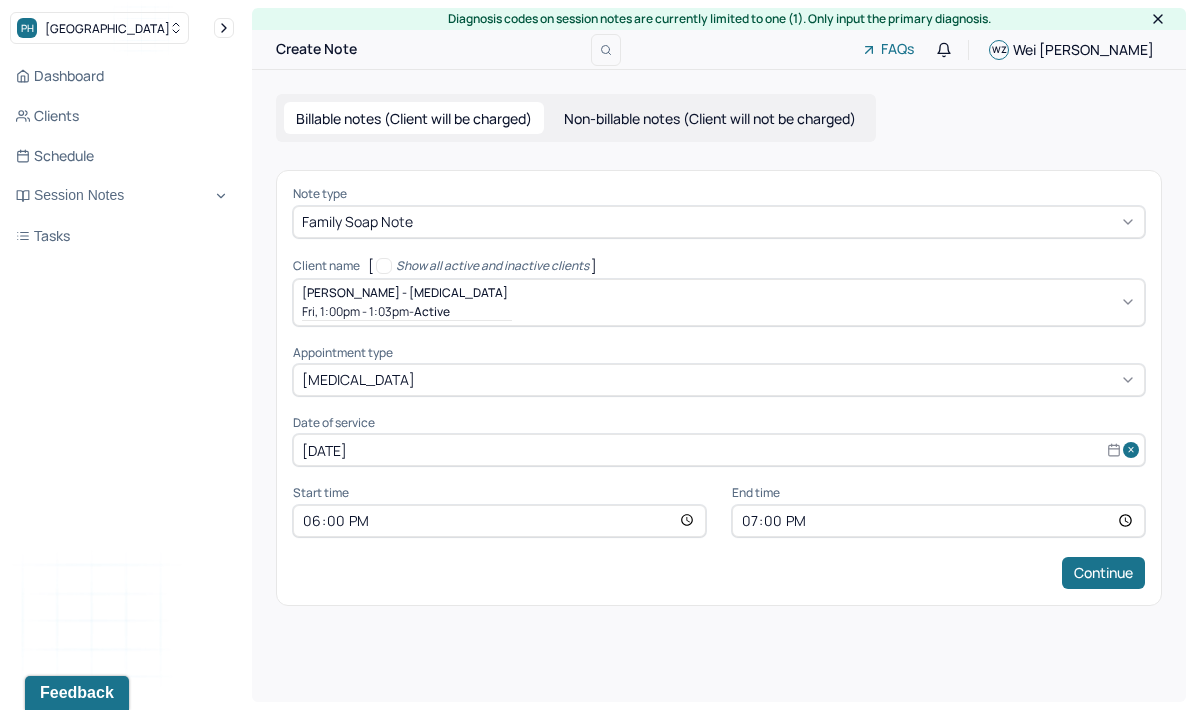 click on "Continue" at bounding box center [1103, 573] 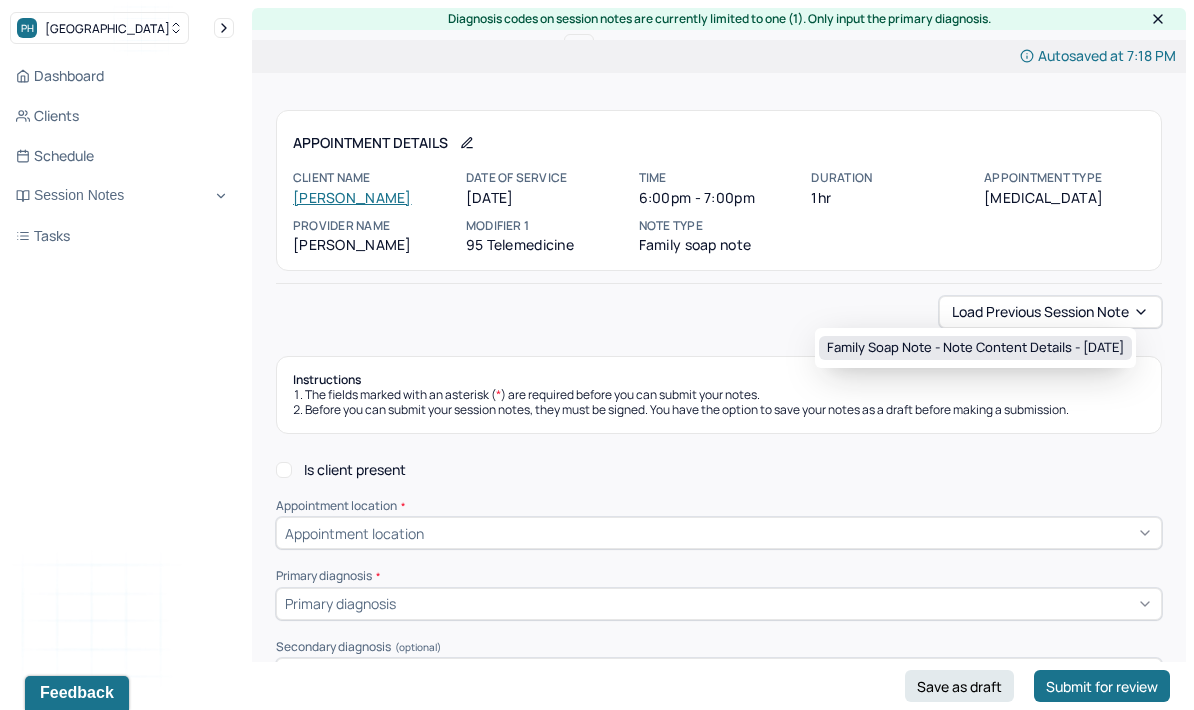 click on "Family soap note   - Note content Details -   [DATE]" at bounding box center (975, 348) 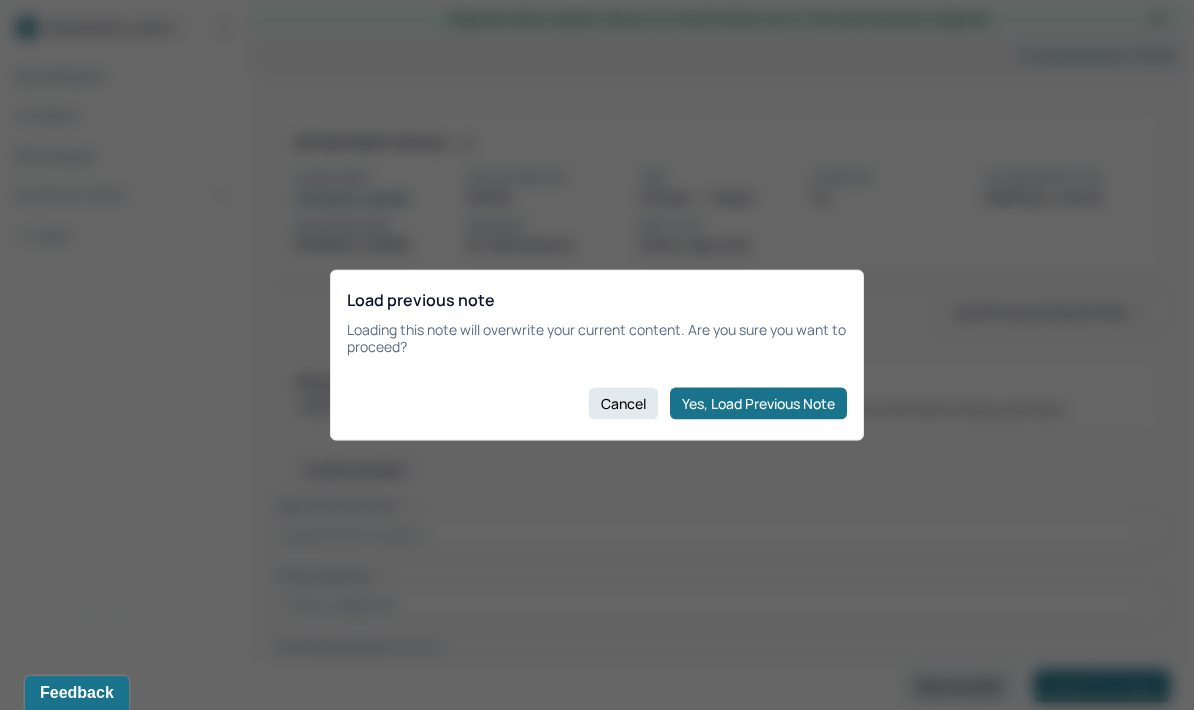 click on "Yes, Load Previous Note" at bounding box center (758, 403) 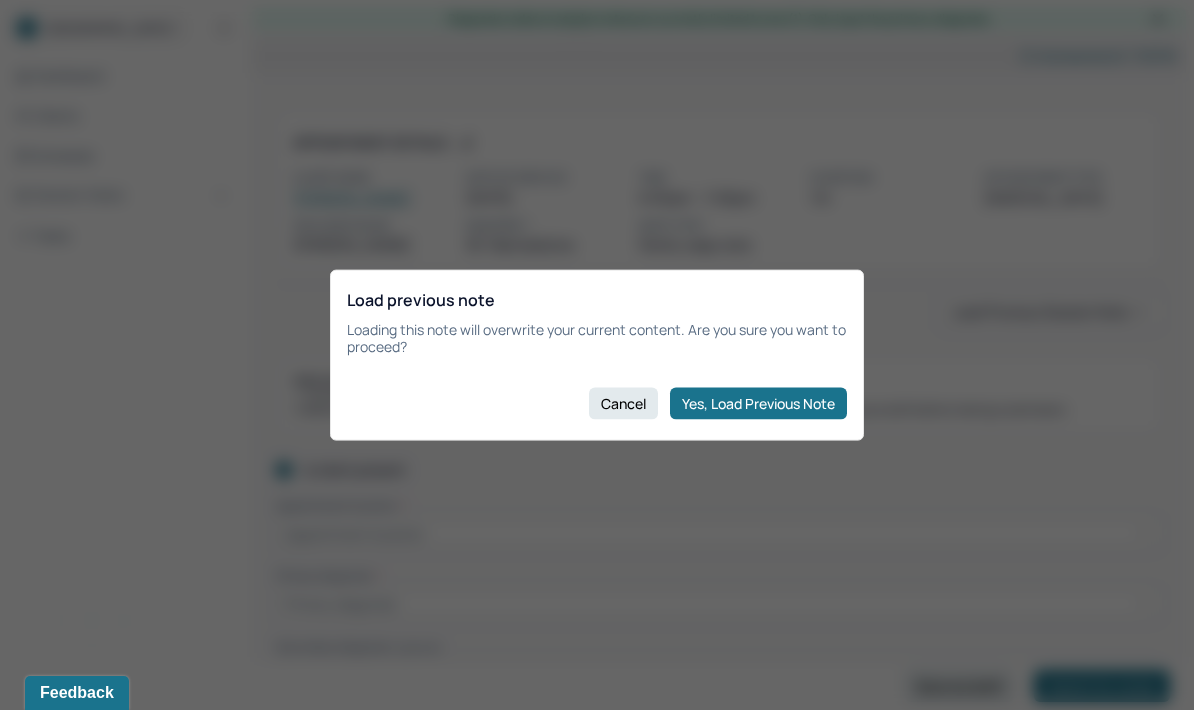 checkbox on "true" 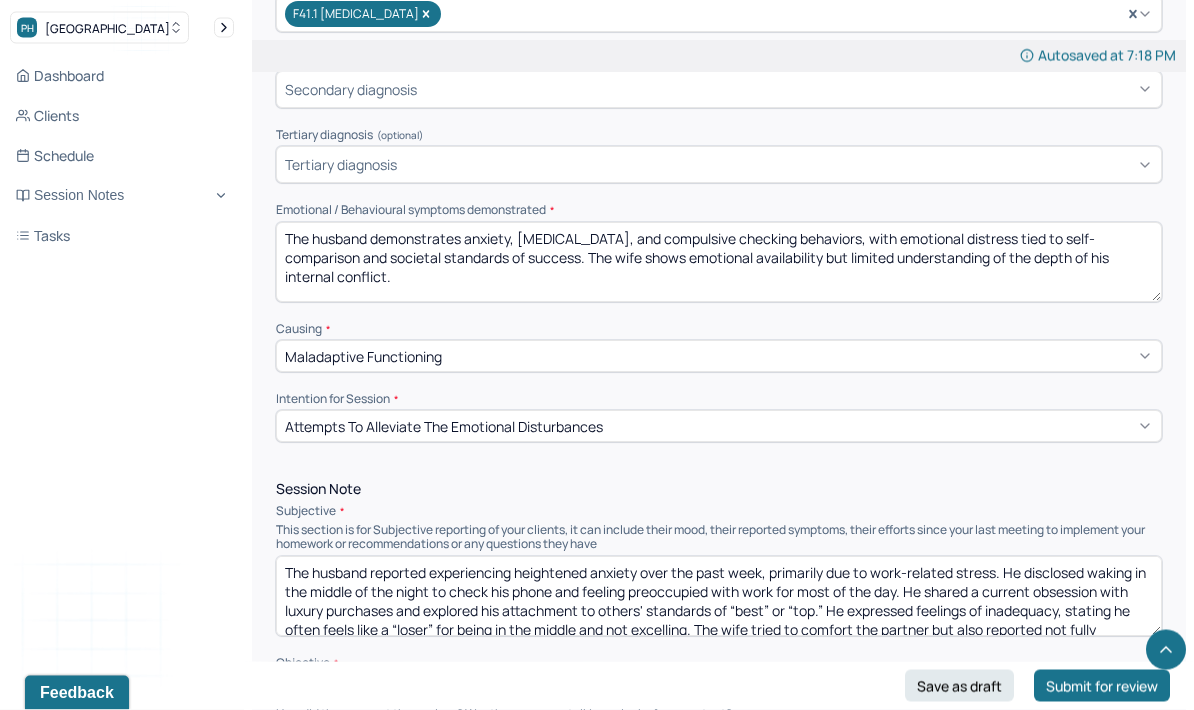scroll, scrollTop: 809, scrollLeft: 0, axis: vertical 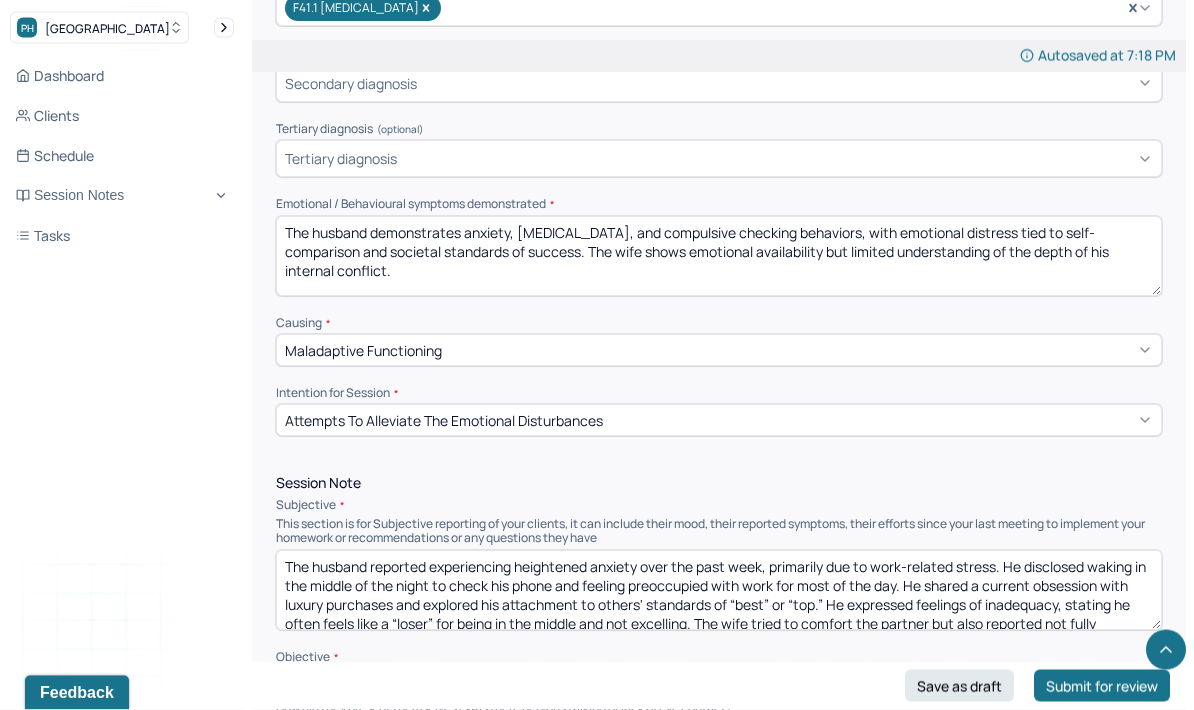 click on "The husband reported experiencing heightened anxiety over the past week, primarily due to work-related stress. He disclosed waking in the middle of the night to check his phone and feeling preoccupied with work for most of the day. He shared a current obsession with luxury purchases and explored his attachment to others' standards of “best” or “top.” He expressed feelings of inadequacy, stating he often feels like a “loser” for being in the middle and not excelling. The wife tried to comfort the partner but also reported not fully understanding her husband's intense desires. She expressed willingness to support him and participate in joint efforts to improve connection." at bounding box center [719, 591] 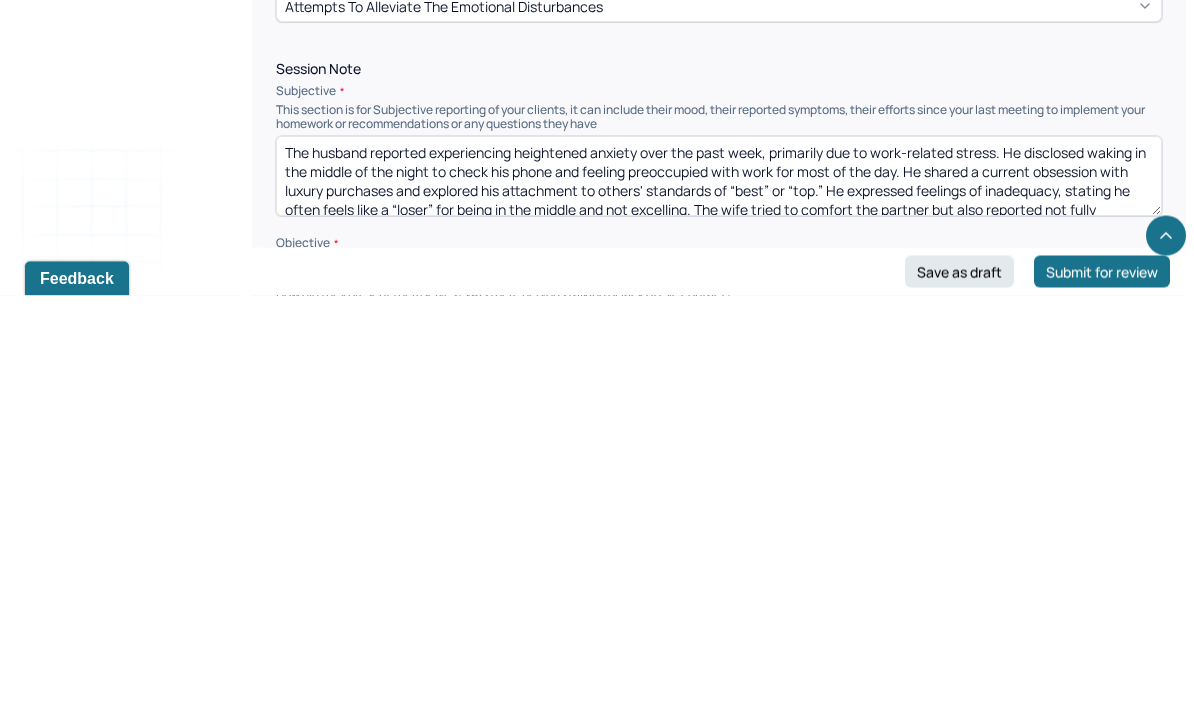 click on "The husband reported experiencing heightened anxiety over the past week, primarily due to work-related stress. He disclosed waking in the middle of the night to check his phone and feeling preoccupied with work for most of the day. He shared a current obsession with luxury purchases and explored his attachment to others' standards of “best” or “top.” He expressed feelings of inadequacy, stating he often feels like a “loser” for being in the middle and not excelling. The wife tried to comfort the partner but also reported not fully understanding her husband's intense desires. She expressed willingness to support him and participate in joint efforts to improve connection." at bounding box center [719, 591] 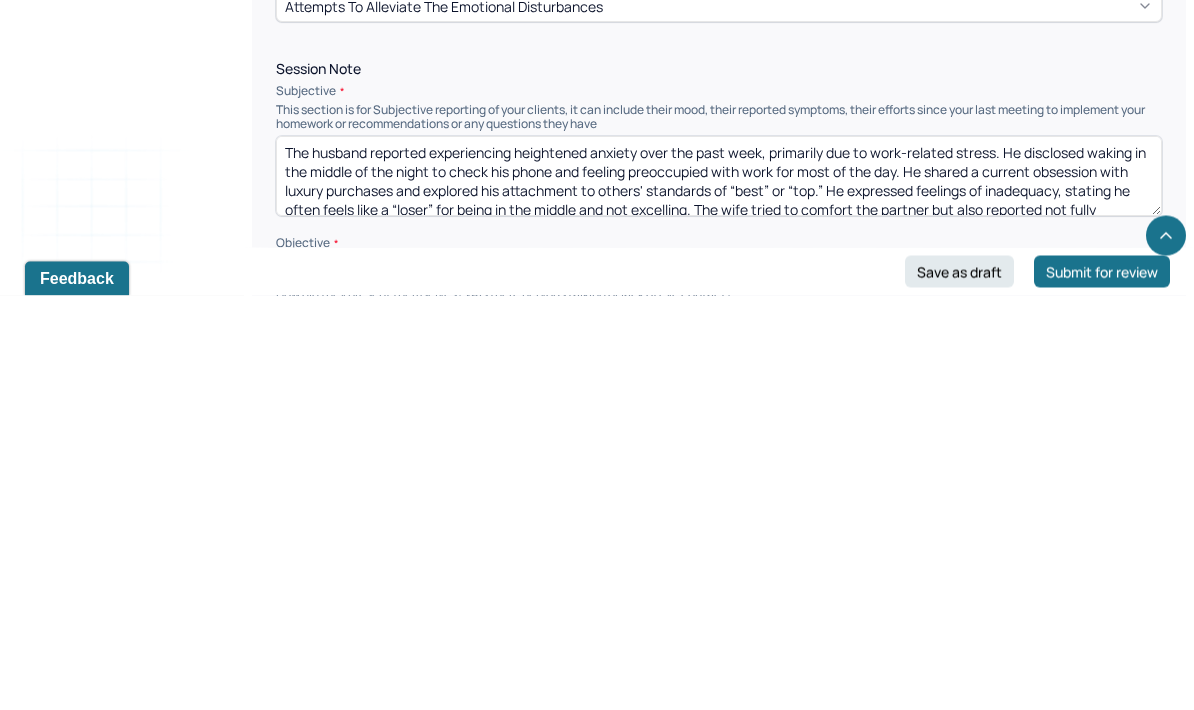click on "The husband reported experiencing heightened anxiety over the past week, primarily due to work-related stress. He disclosed waking in the middle of the night to check his phone and feeling preoccupied with work for most of the day. He shared a current obsession with luxury purchases and explored his attachment to others' standards of “best” or “top.” He expressed feelings of inadequacy, stating he often feels like a “loser” for being in the middle and not excelling. The wife tried to comfort the partner but also reported not fully understanding her husband's intense desires. She expressed willingness to support him and participate in joint efforts to improve connection." at bounding box center [719, 591] 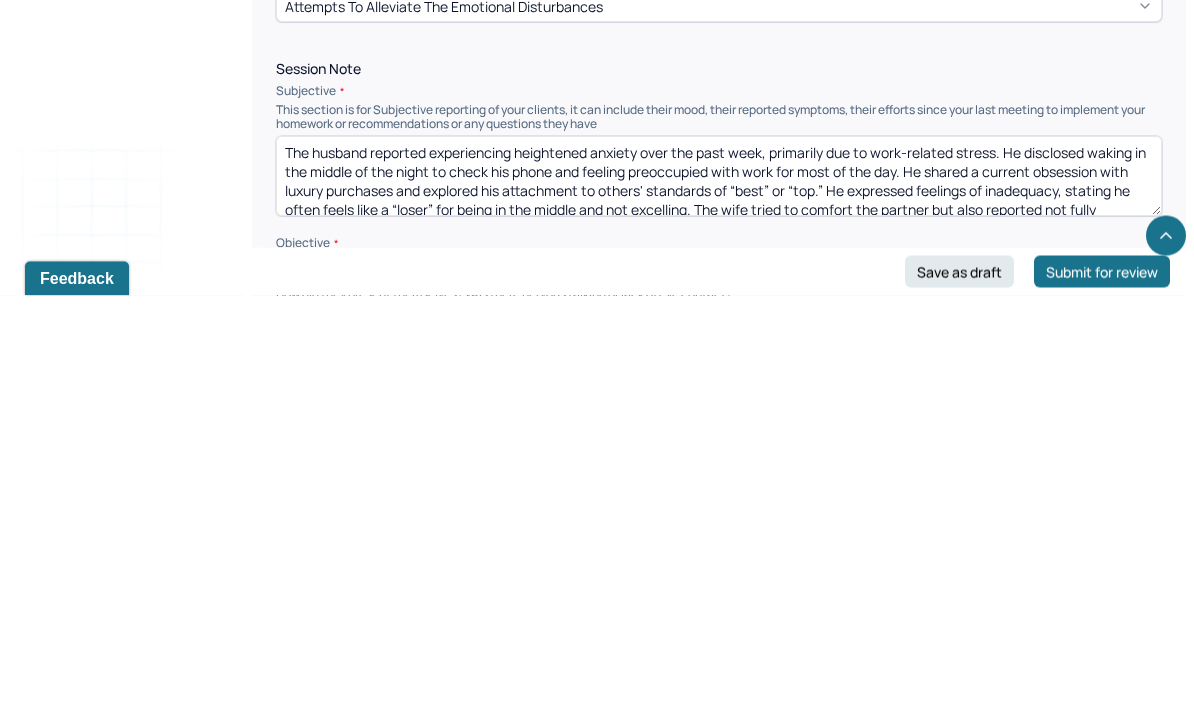 paste on "couple entered the session in an ongoing argument. Both reported generally feeling happy in the relationship, but described a recent conflict during a discussion about purchasing a luxury bag. The wife expressed that she felt her husband was aggressive, citing his elevated tone, loud volume, and interruptions. She attempted to self-regulate by applying skills from past sessions and calmly voiced her needs, requesting he soften his tone. The husband stated he complied but became frustrated when the wife responded with silence, interpreting it as emotional withdrawal. He reported feeling dismissed despite trying to de-escalate" 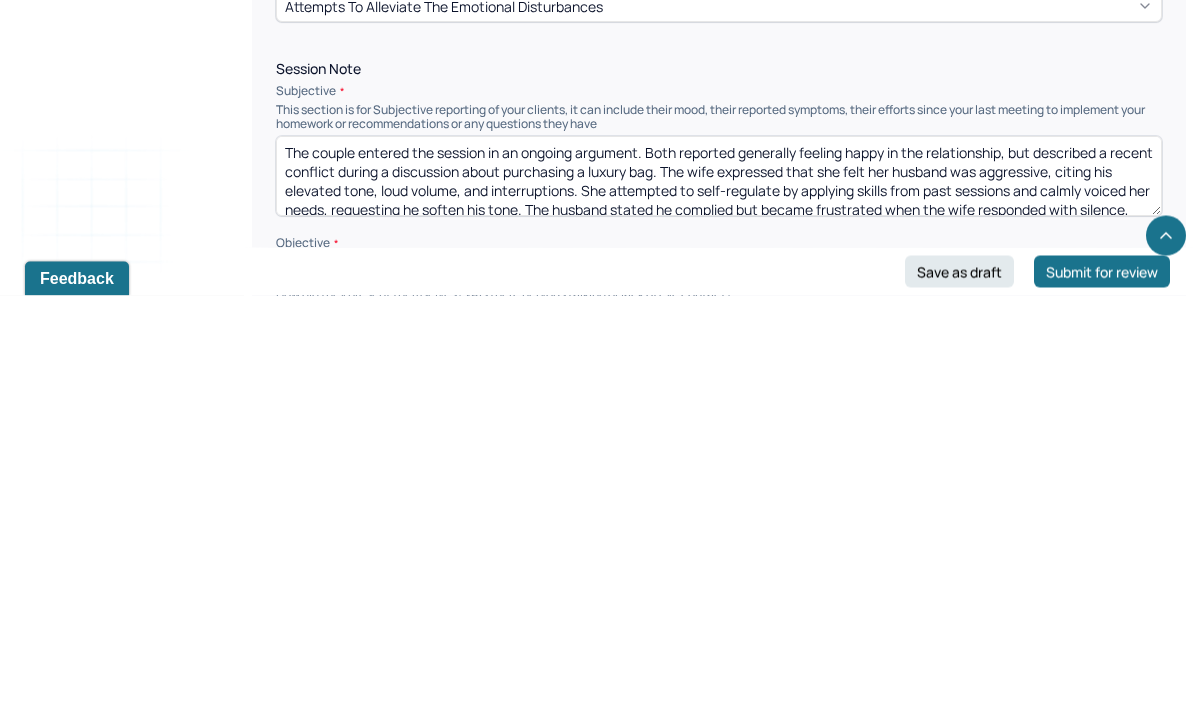 scroll, scrollTop: 0, scrollLeft: 0, axis: both 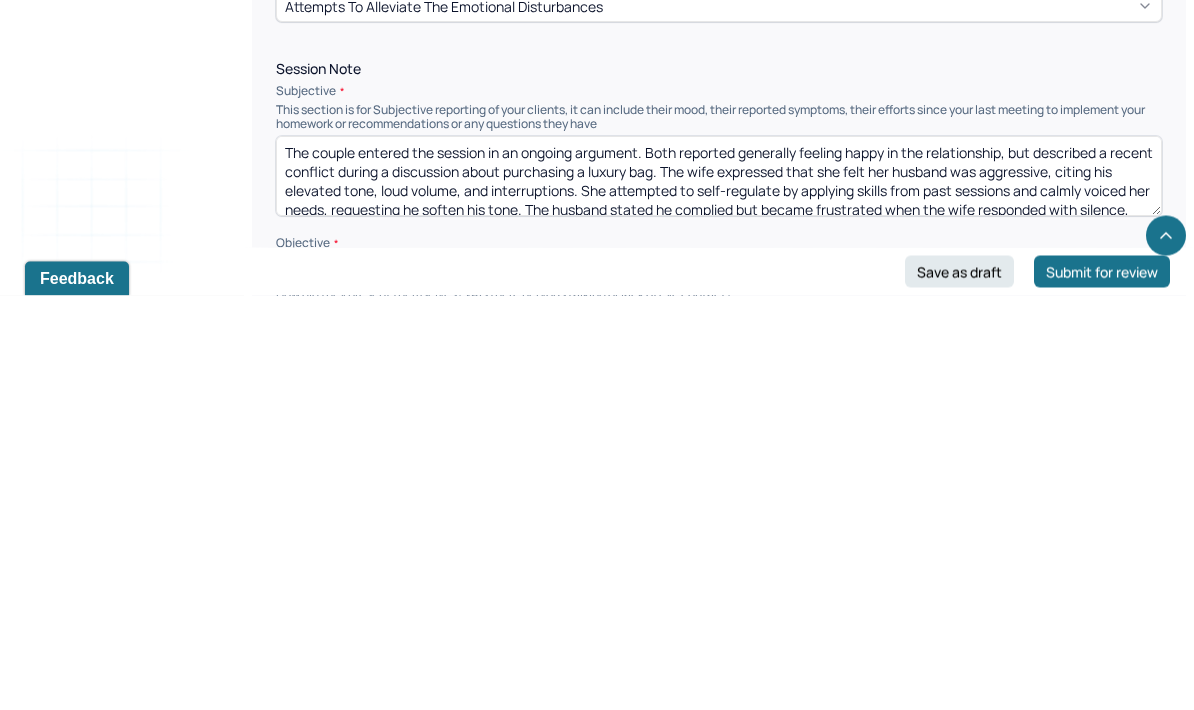 click on "The couple entered the session in an ongoing argument. Both reported generally feeling happy in the relationship, but described a recent conflict during a discussion about purchasing a luxury bag. The wife expressed that she felt her husband was aggressive, citing his elevated tone, loud volume, and interruptions. She attempted to self-regulate by applying skills from past sessions and calmly voiced her needs, requesting he soften his tone. The husband stated he complied but became frustrated when the wife responded with silence, interpreting it as emotional withdrawal. He reported feeling dismissed despite trying to de-escalate." at bounding box center (719, 591) 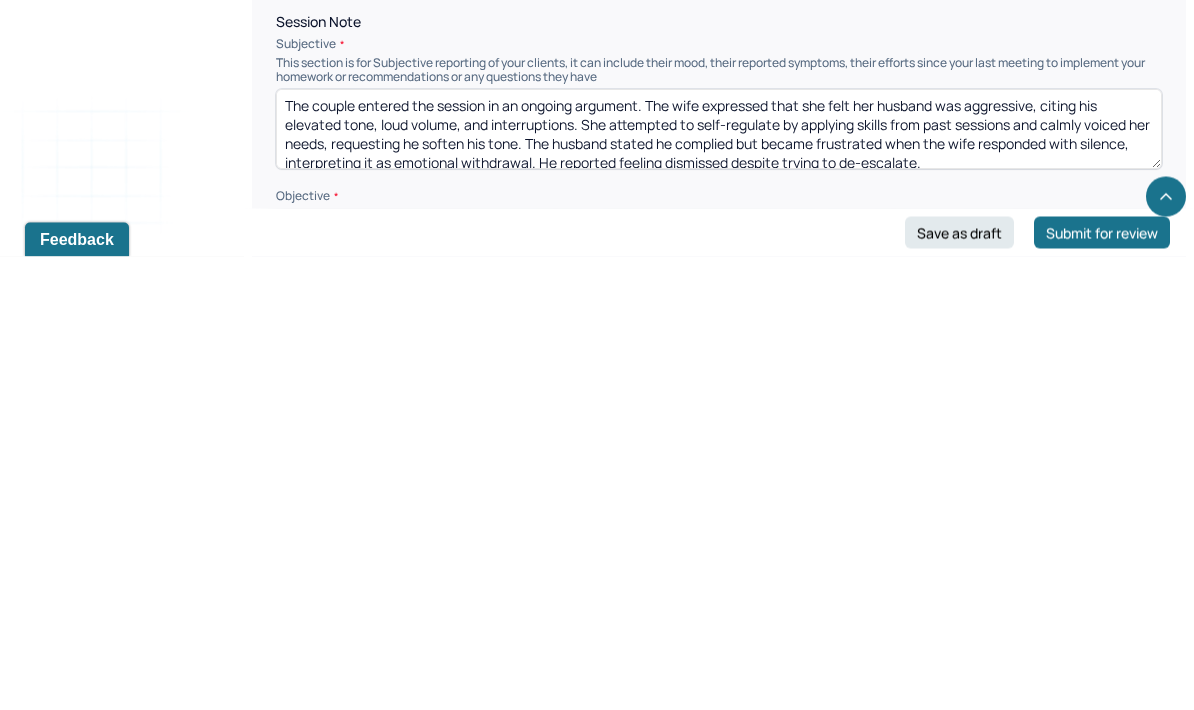 scroll, scrollTop: 820, scrollLeft: 0, axis: vertical 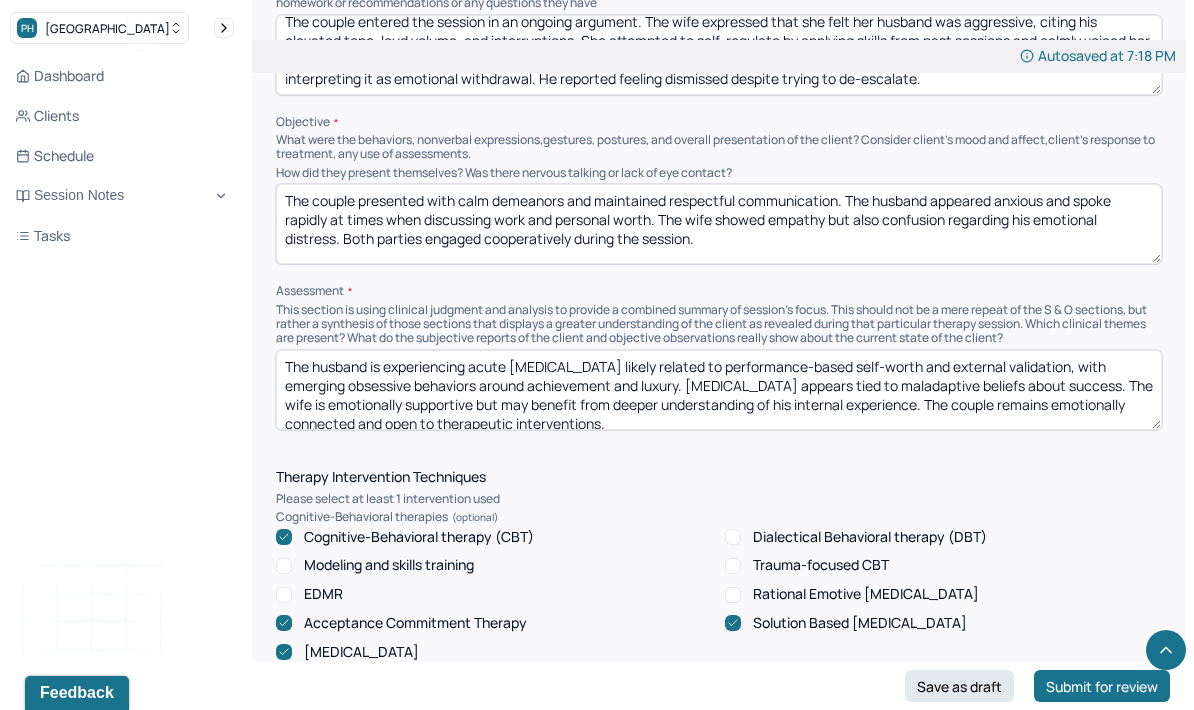 type on "The couple entered the session in an ongoing argument. The wife expressed that she felt her husband was aggressive, citing his elevated tone, loud volume, and interruptions. She attempted to self-regulate by applying skills from past sessions and calmly voiced her needs, requesting he soften his tone. The husband stated he complied but became frustrated when the wife responded with silence, interpreting it as emotional withdrawal. He reported feeling dismissed despite trying to de-escalate." 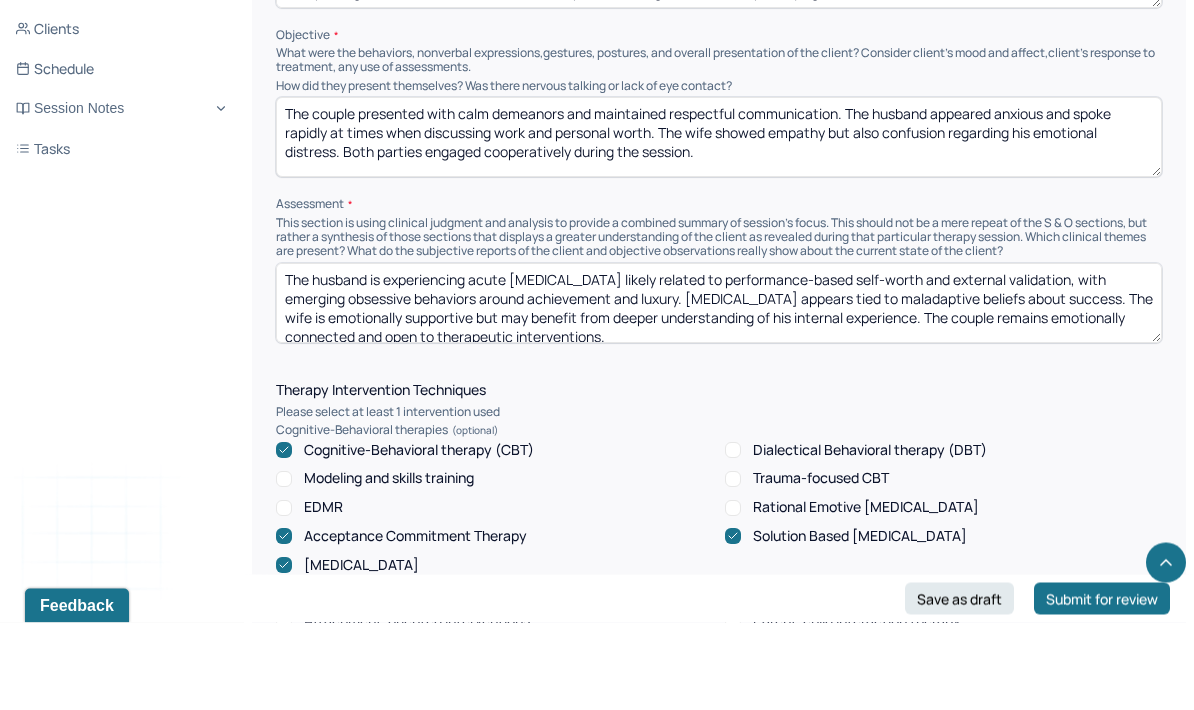click on "The couple presented with calm demeanors and maintained respectful communication. The husband appeared anxious and spoke rapidly at times when discussing work and personal worth. The wife showed empathy but also confusion regarding his emotional distress. Both parties engaged cooperatively during the session." at bounding box center [719, 225] 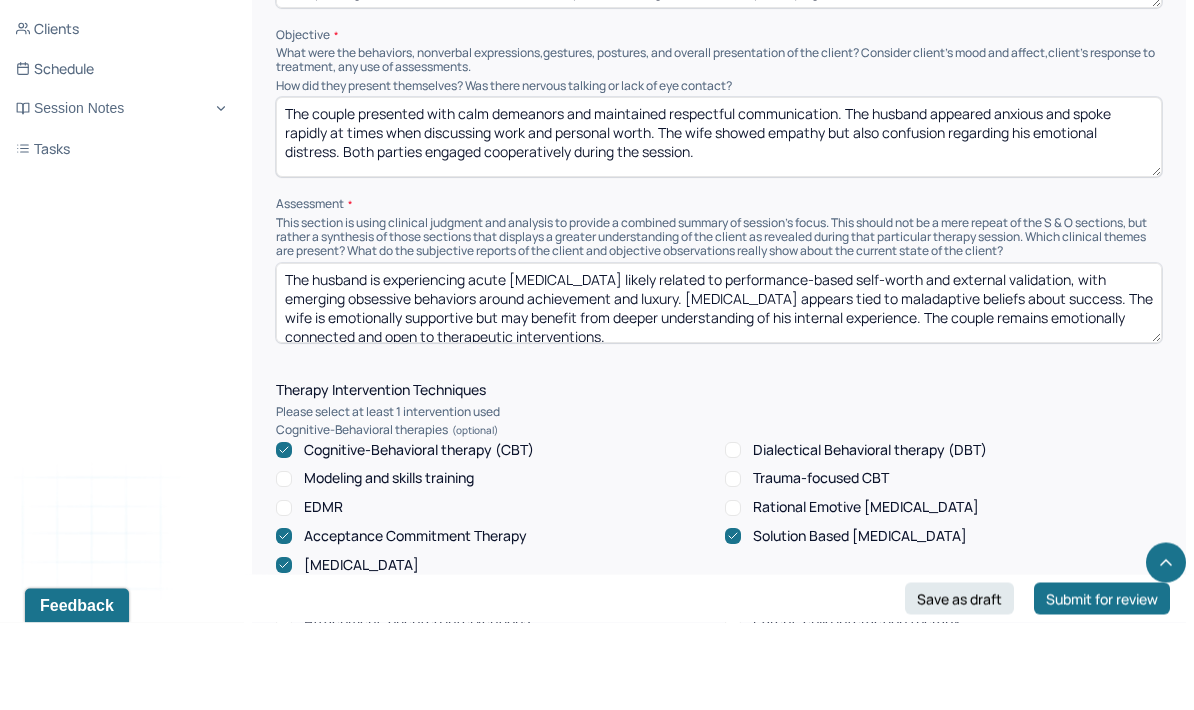 paste on "Both partners were emotionally elevated at the start of the session, displaying tension in tone and body language. As the session progressed, both demonstrated willingness to reflect and engage in communication. No safety concerns were observed" 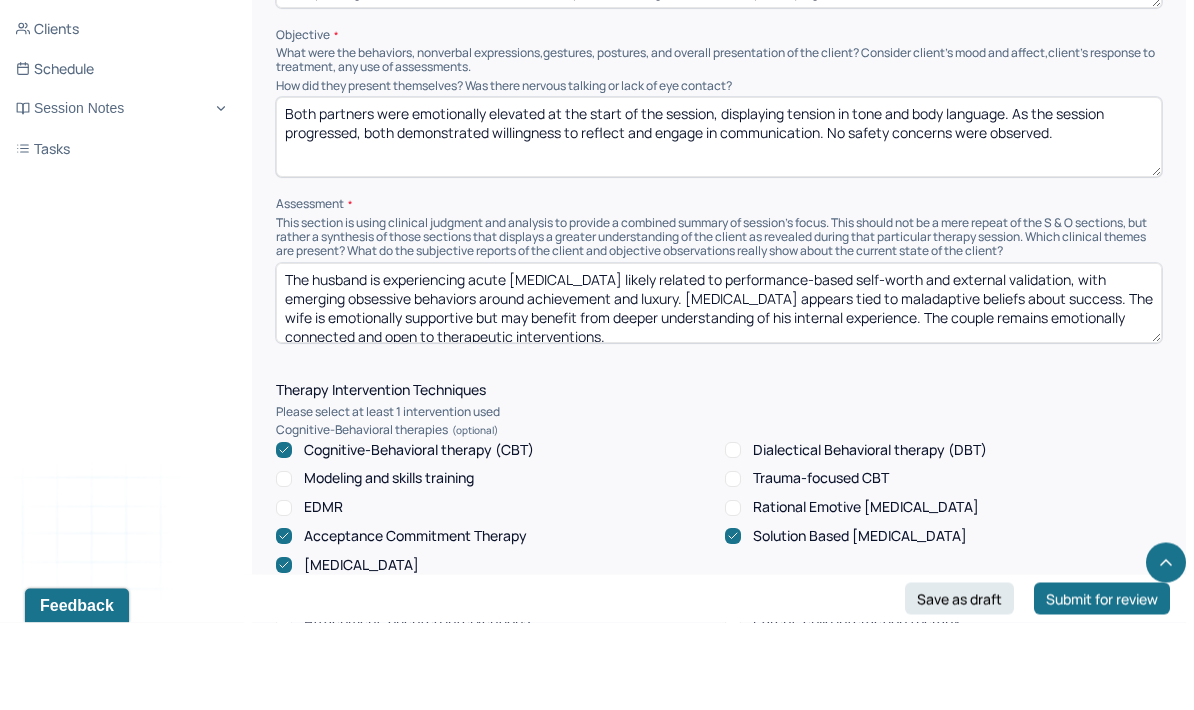 click on "Both partners were emotionally elevated at the start of the session, displaying tension in tone and body language. As the session progressed, both demonstrated willingness to reflect and engage in communication. No safety concerns were observed." at bounding box center [719, 225] 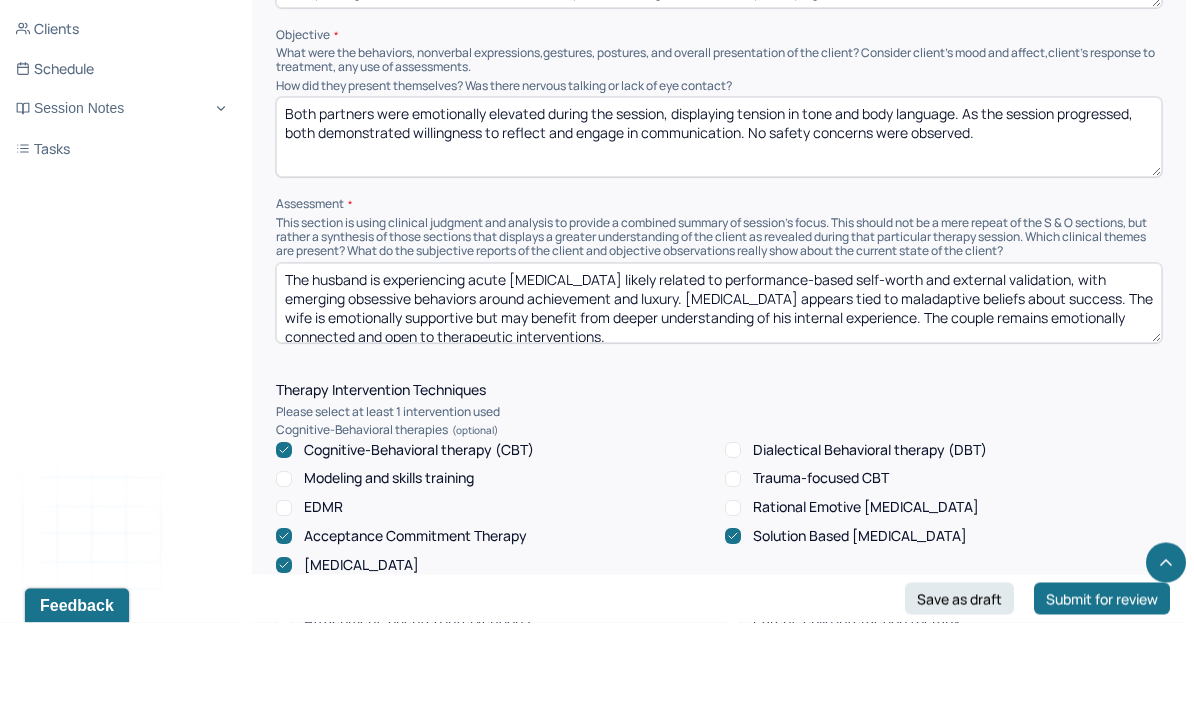 click on "Both partners were emotionally elevated during the session, displaying tension in tone and body language. As the session progressed, both demonstrated willingness to reflect and engage in communication. No safety concerns were observed." at bounding box center [719, 225] 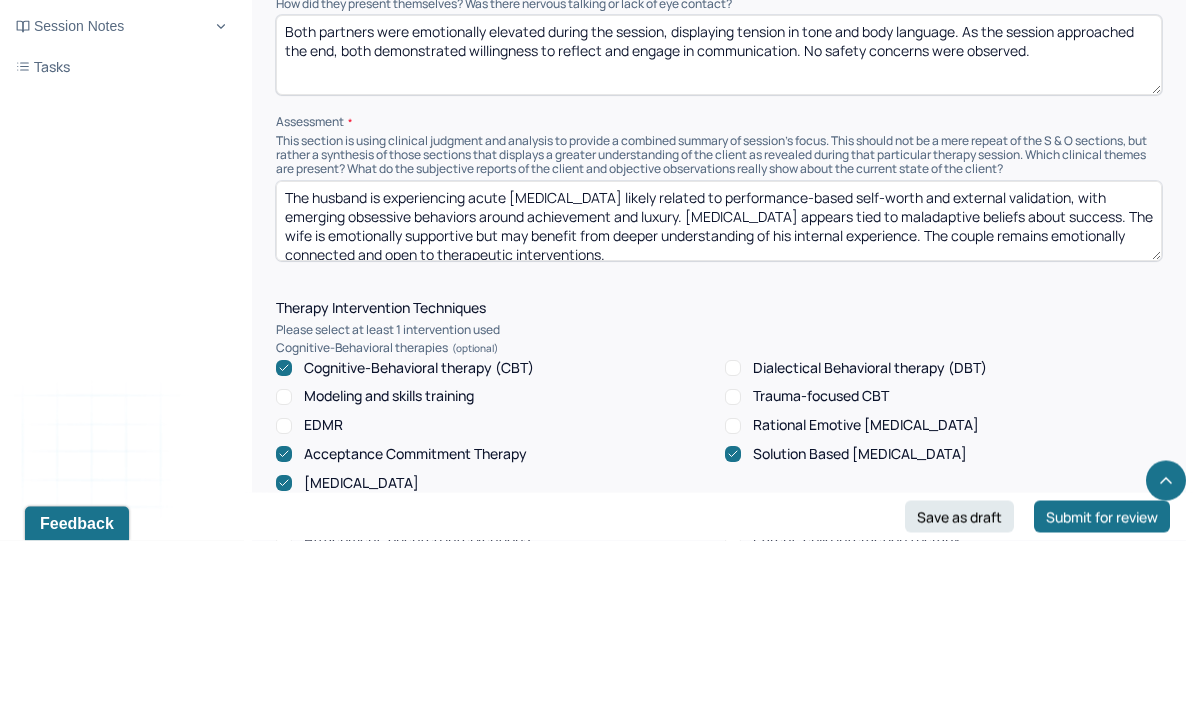 type on "Both partners were emotionally elevated during the session, displaying tension in tone and body language. As the session approached the end, both demonstrated willingness to reflect and engage in communication. No safety concerns were observed." 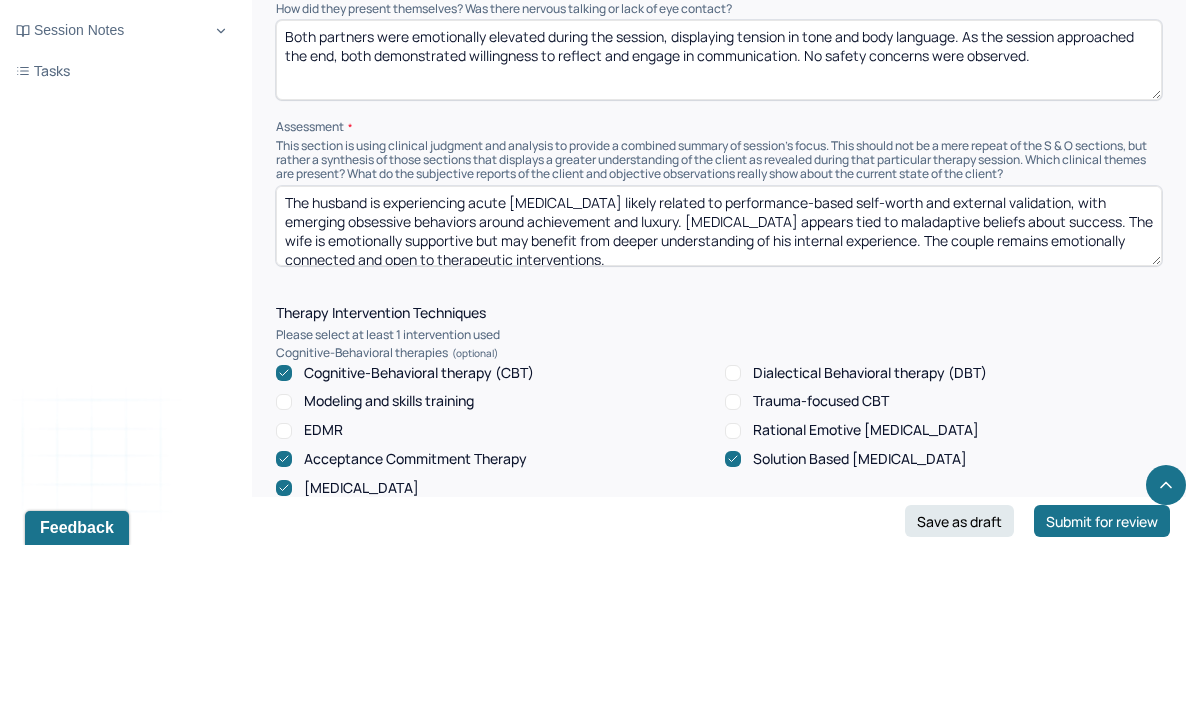 scroll, scrollTop: 1510, scrollLeft: 0, axis: vertical 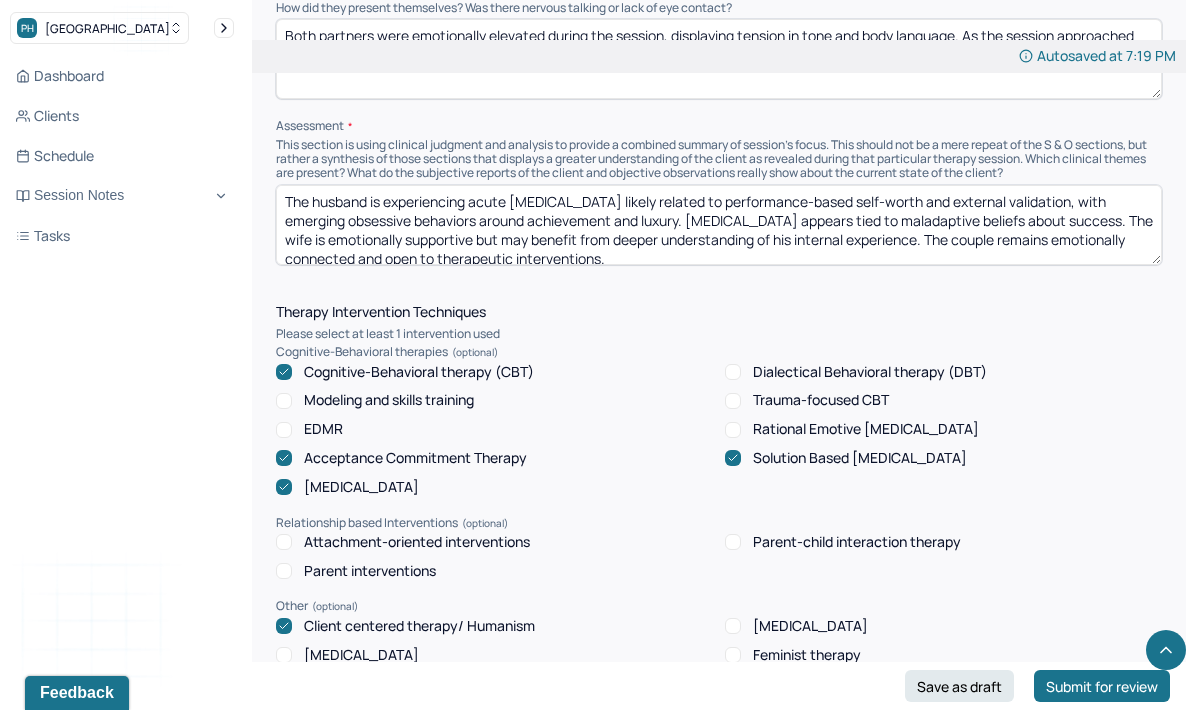 click on "The husband is experiencing acute [MEDICAL_DATA] likely related to performance-based self-worth and external validation, with emerging obsessive behaviors around achievement and luxury. [MEDICAL_DATA] appears tied to maladaptive beliefs about success. The wife is emotionally supportive but may benefit from deeper understanding of his internal experience. The couple remains emotionally connected and open to therapeutic interventions." at bounding box center (719, 225) 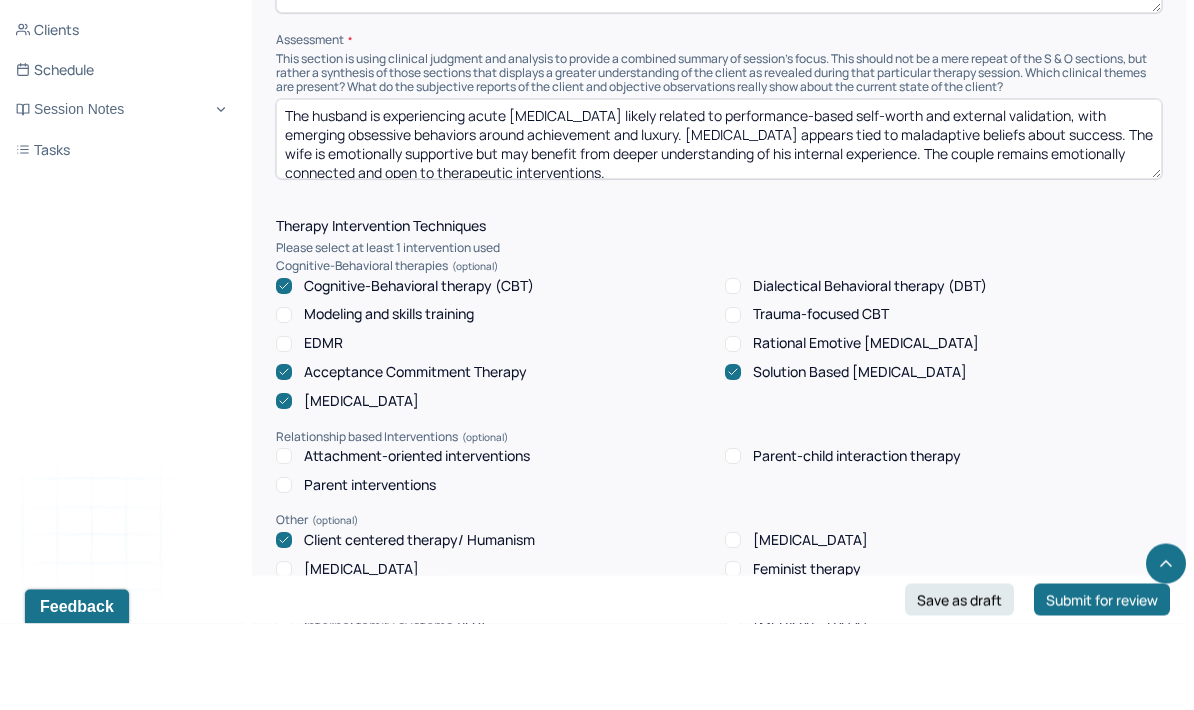 click on "The husband is experiencing acute [MEDICAL_DATA] likely related to performance-based self-worth and external validation, with emerging obsessive behaviors around achievement and luxury. [MEDICAL_DATA] appears tied to maladaptive beliefs about success. The wife is emotionally supportive but may benefit from deeper understanding of his internal experience. The couple remains emotionally connected and open to therapeutic interventions." at bounding box center [719, 226] 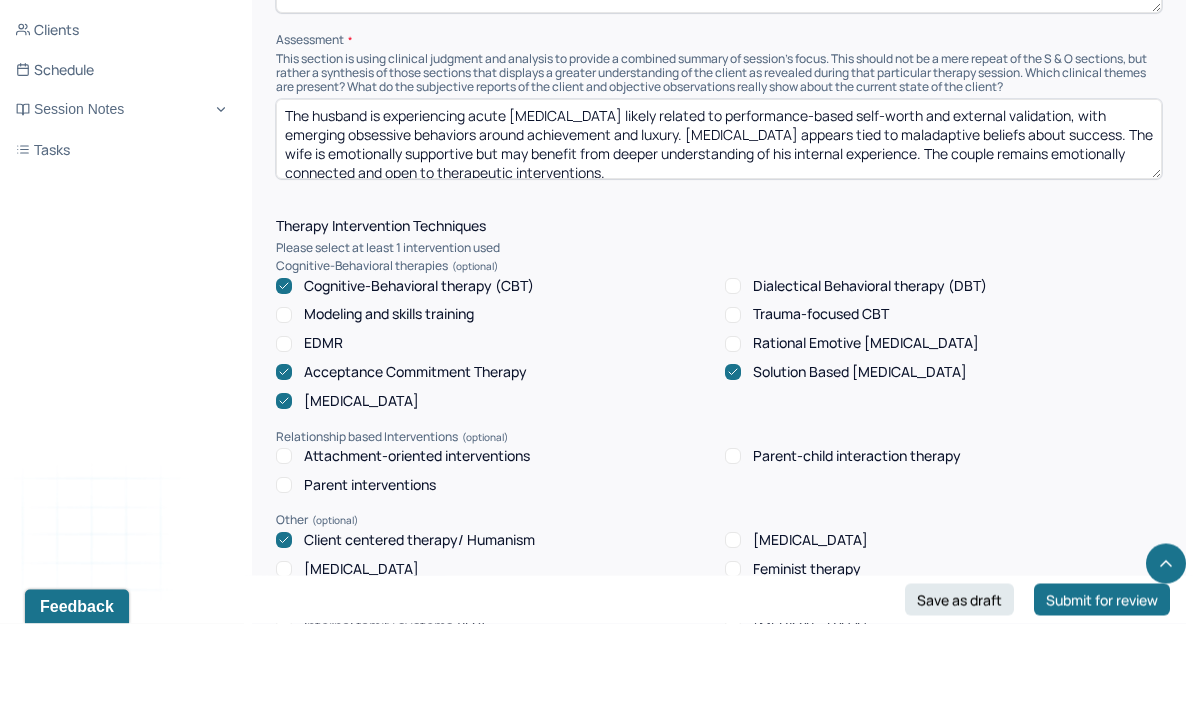 paste on "Conflict appears rooted in differing emotional communication styles and expectations during disagreements. The wife is focused on managing conflict through calm dialogue, while the husband equates emotional restraint with resolution. Misalignment in perceived emotional intensity and repair efforts is leading to miscommunication and unresolved tension" 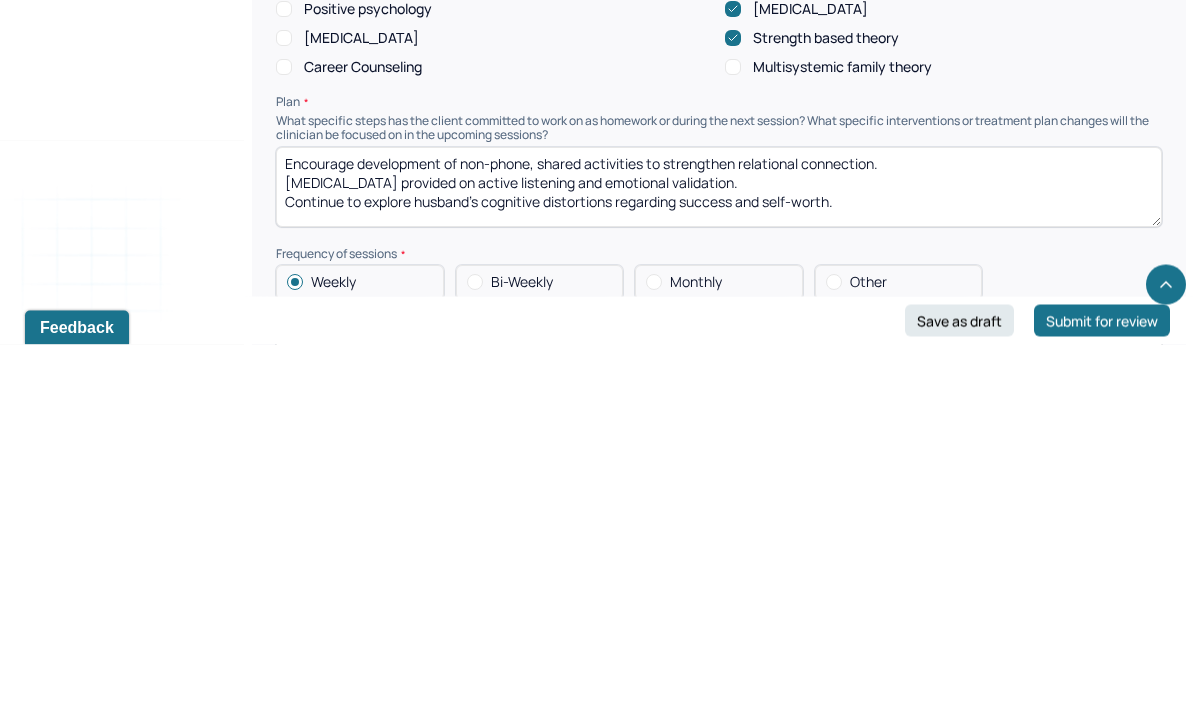 scroll, scrollTop: 2242, scrollLeft: 0, axis: vertical 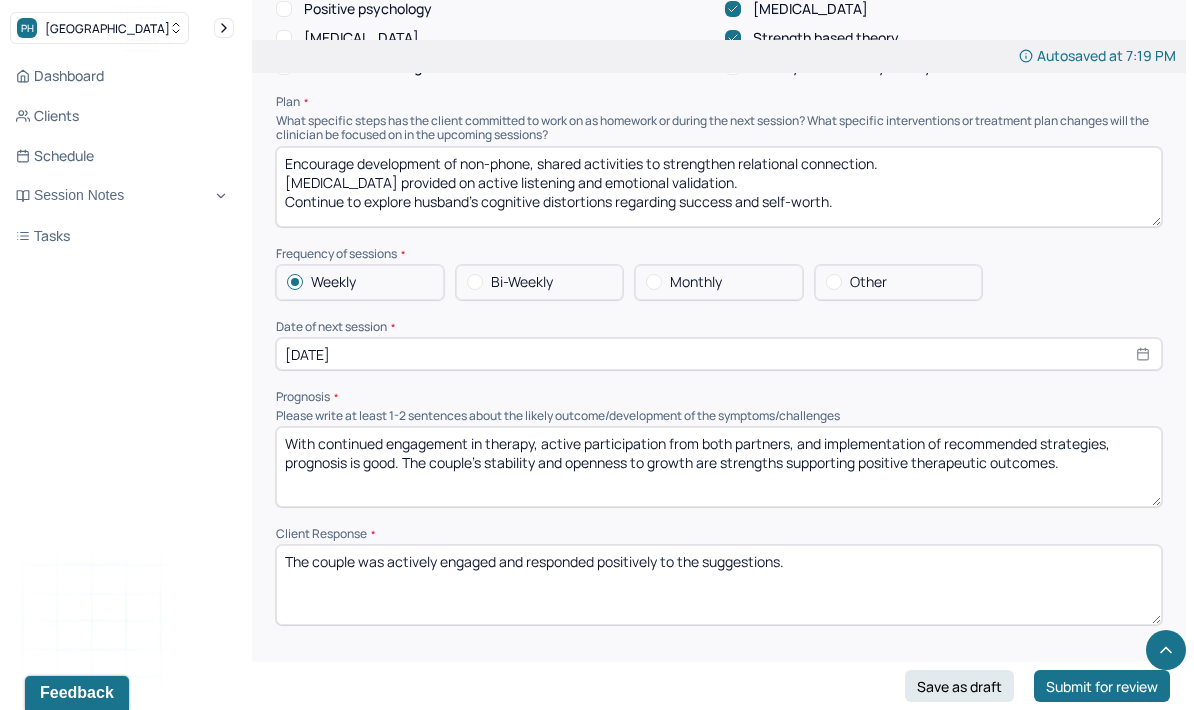 type on "Conflict appears rooted in differing emotional communication styles and expectations during disagreements. The wife is focused on managing conflict through calm dialogue, while the husband equates emotional restraint with resolution. Misalignment in perceived emotional intensity and repair efforts is leading to miscommunication and unresolved tension." 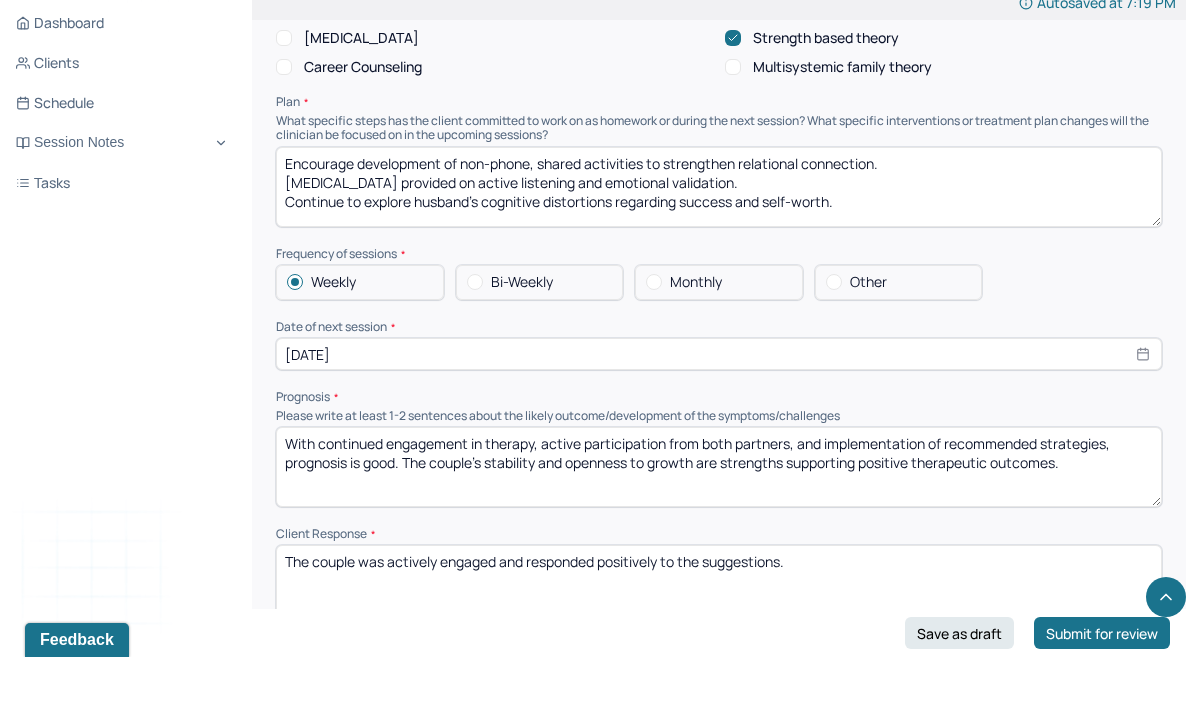 scroll, scrollTop: 2182, scrollLeft: 0, axis: vertical 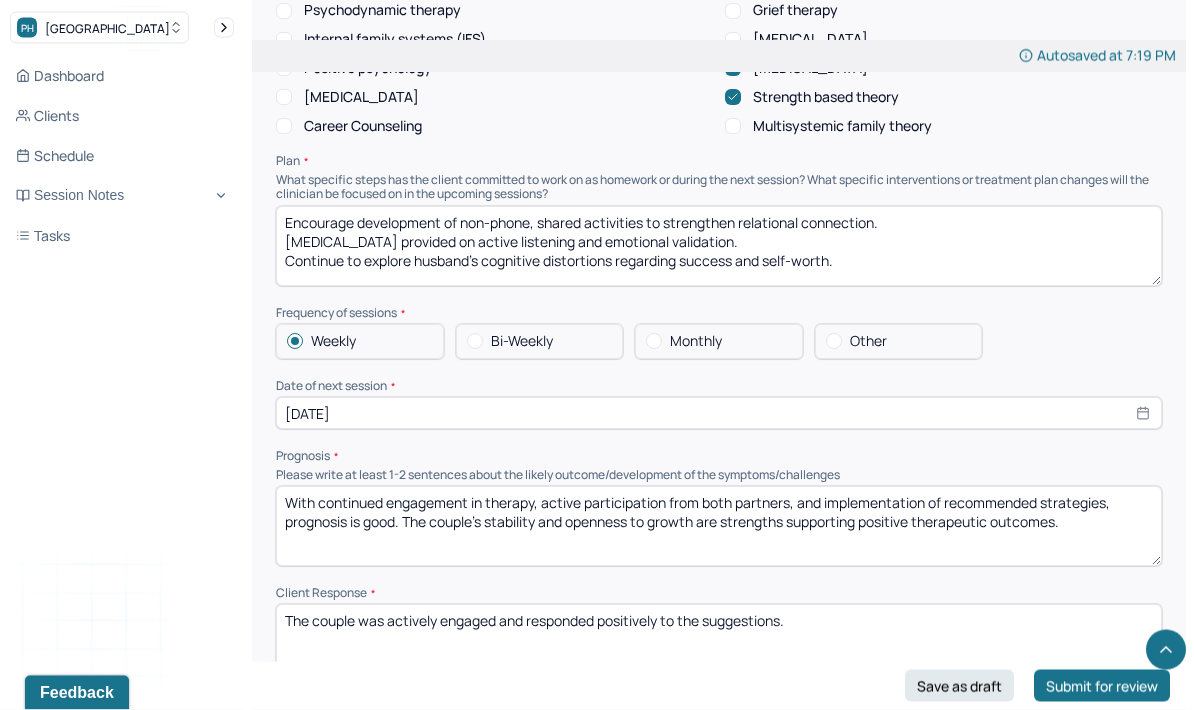 paste on "Continue couples therapy with focus on emotional expression, communication styles, and conflict resolution. Clinician recommended using early emotional cues and nonverbal gestures to signal distress or need for support before escalation. Will explore deeper dynamics of emotional expectations and repair strategies in future sessions." 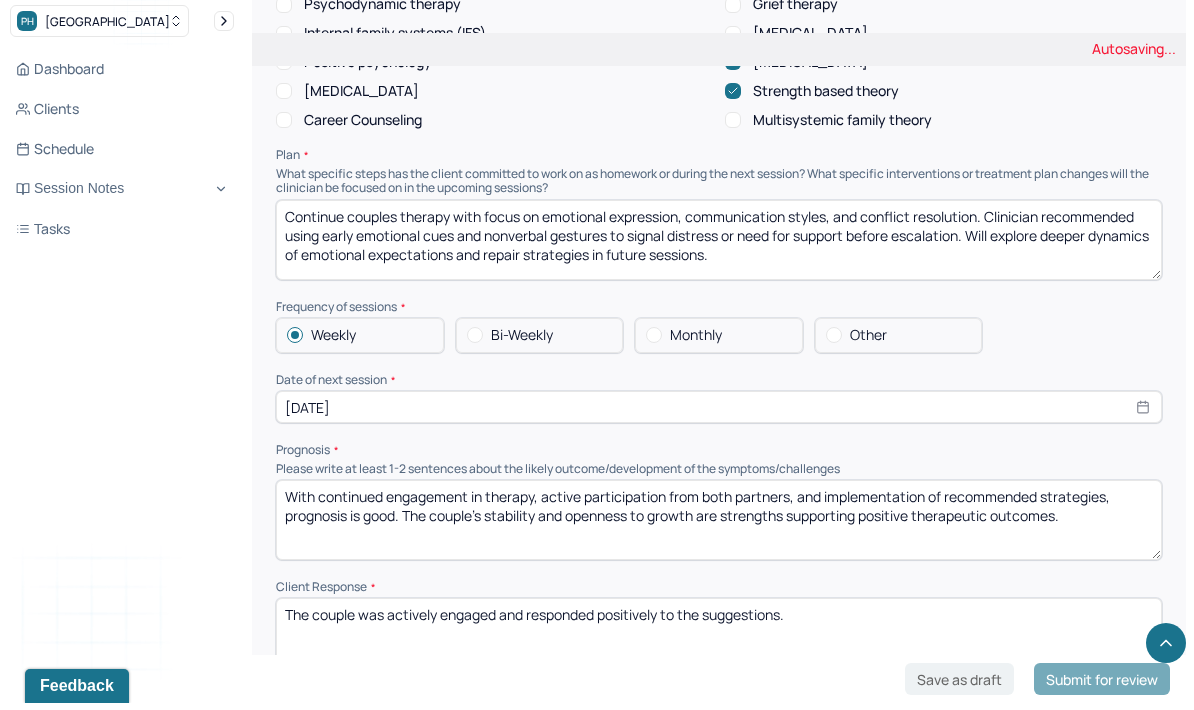 scroll, scrollTop: 0, scrollLeft: 0, axis: both 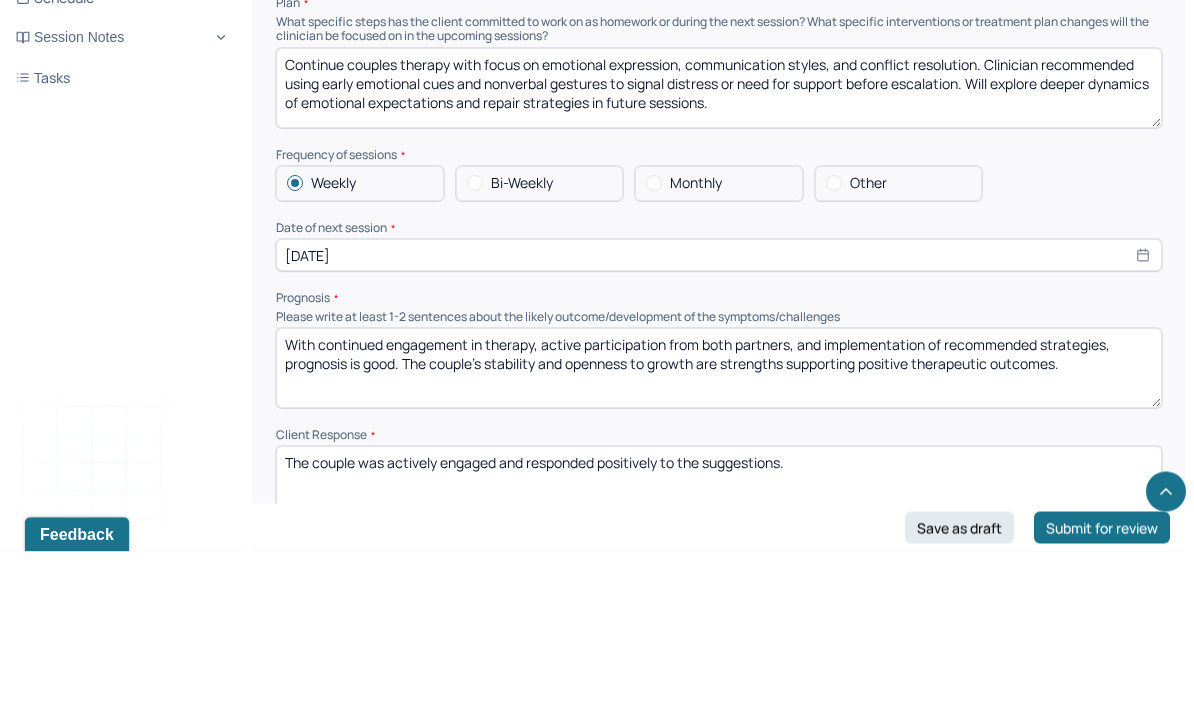 type on "Continue couples therapy with focus on emotional expression, communication styles, and conflict resolution. Clinician recommended using early emotional cues and nonverbal gestures to signal distress or need for support before escalation. Will explore deeper dynamics of emotional expectations and repair strategies in future sessions." 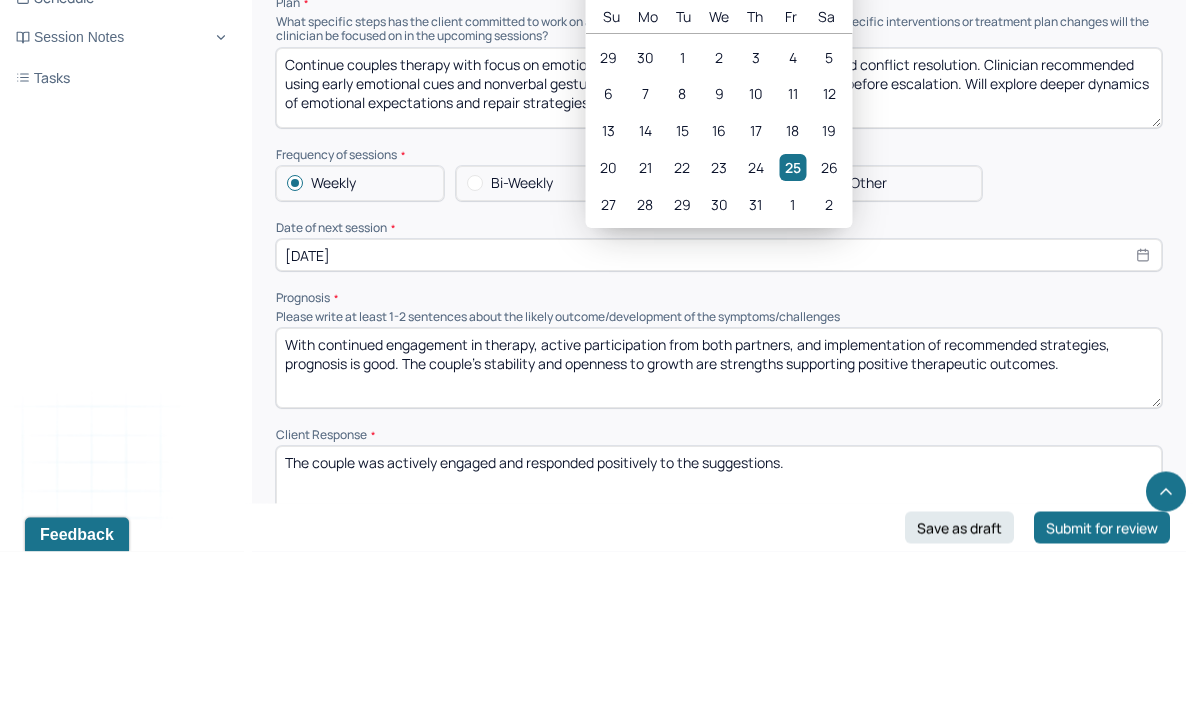 click on "31" at bounding box center (755, 363) 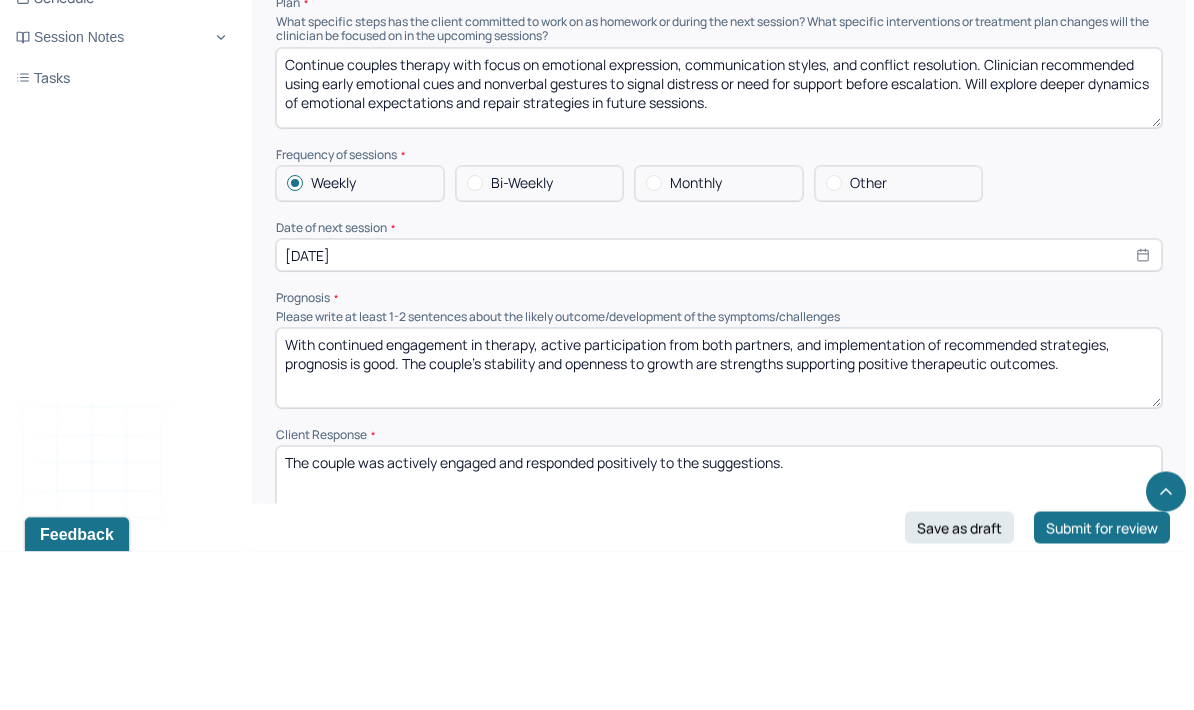 click on "[DATE]" at bounding box center (719, 414) 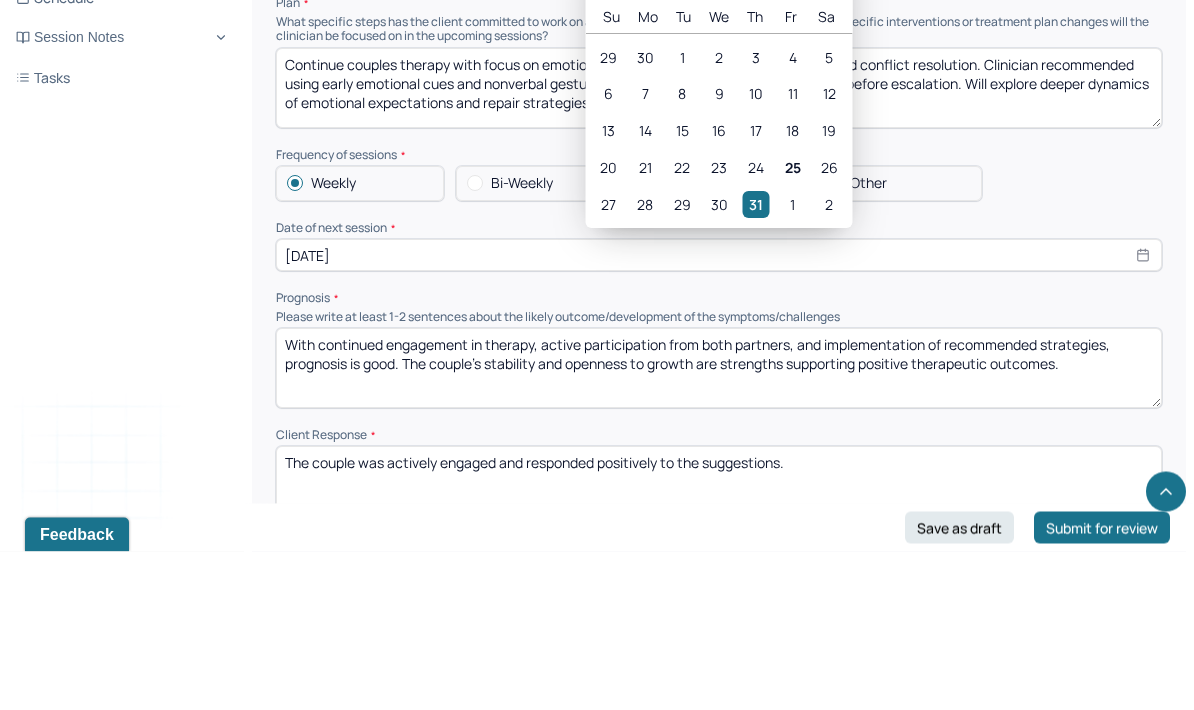 click on "1" at bounding box center [792, 363] 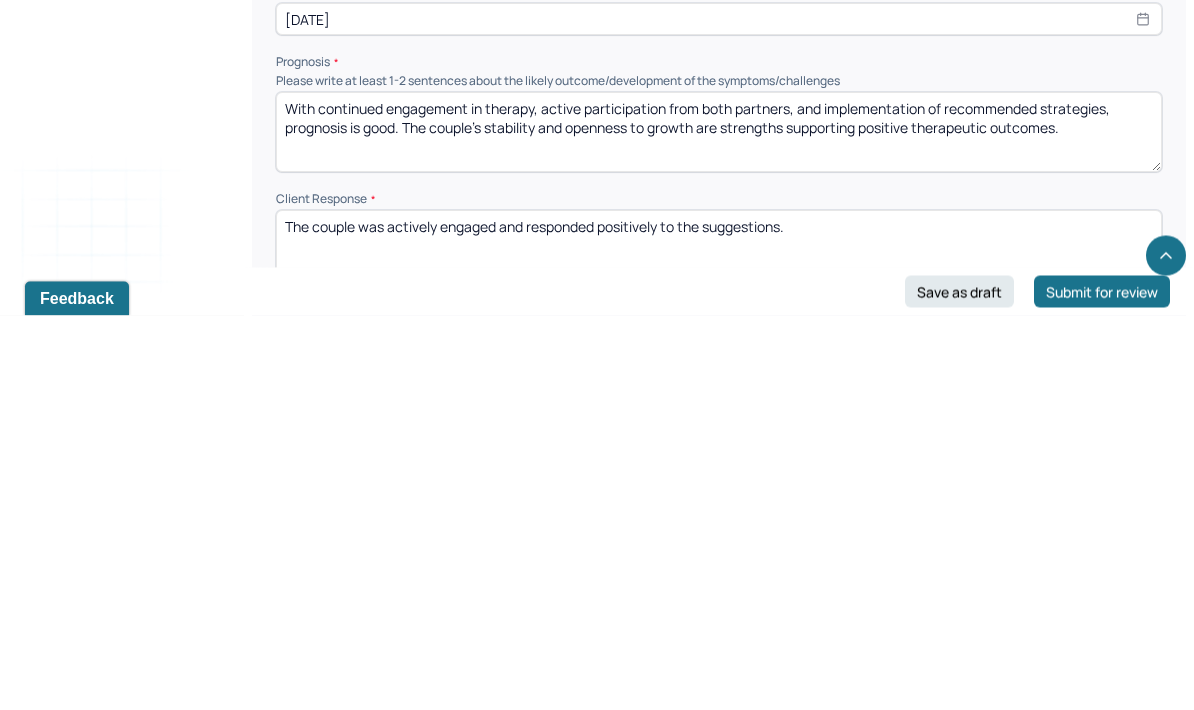 click on "The couple was actively engaged and responded positively to the suggestions." at bounding box center [719, 645] 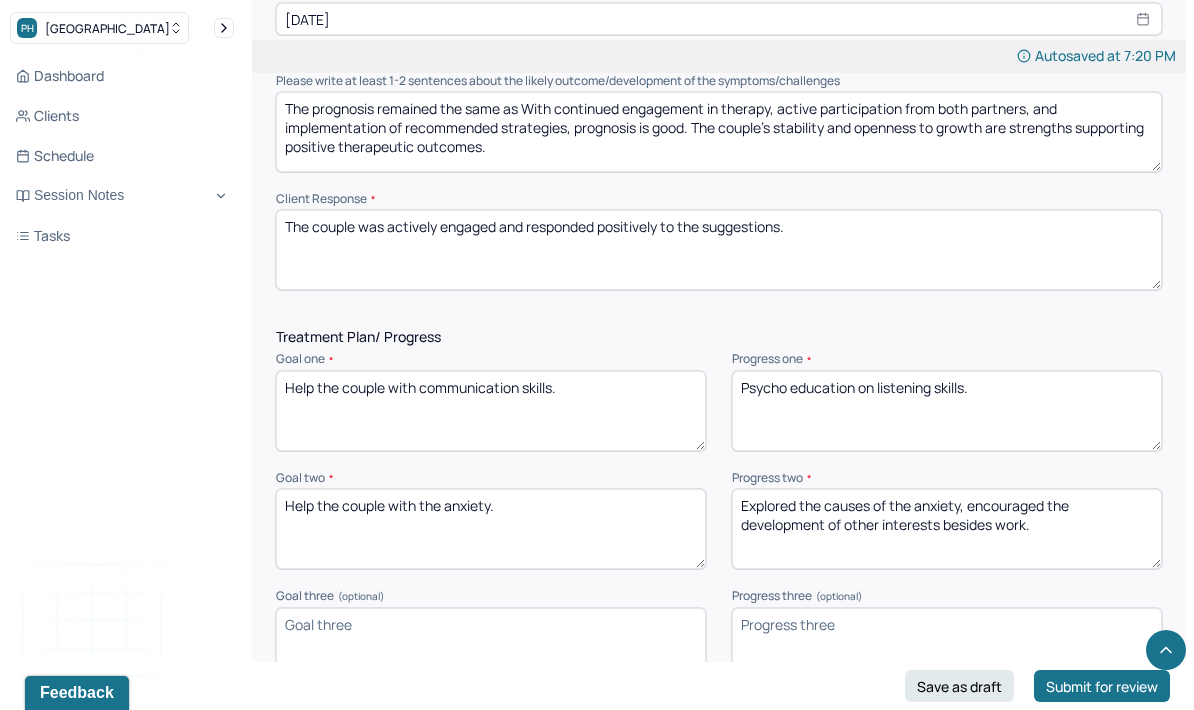 scroll, scrollTop: 2553, scrollLeft: 0, axis: vertical 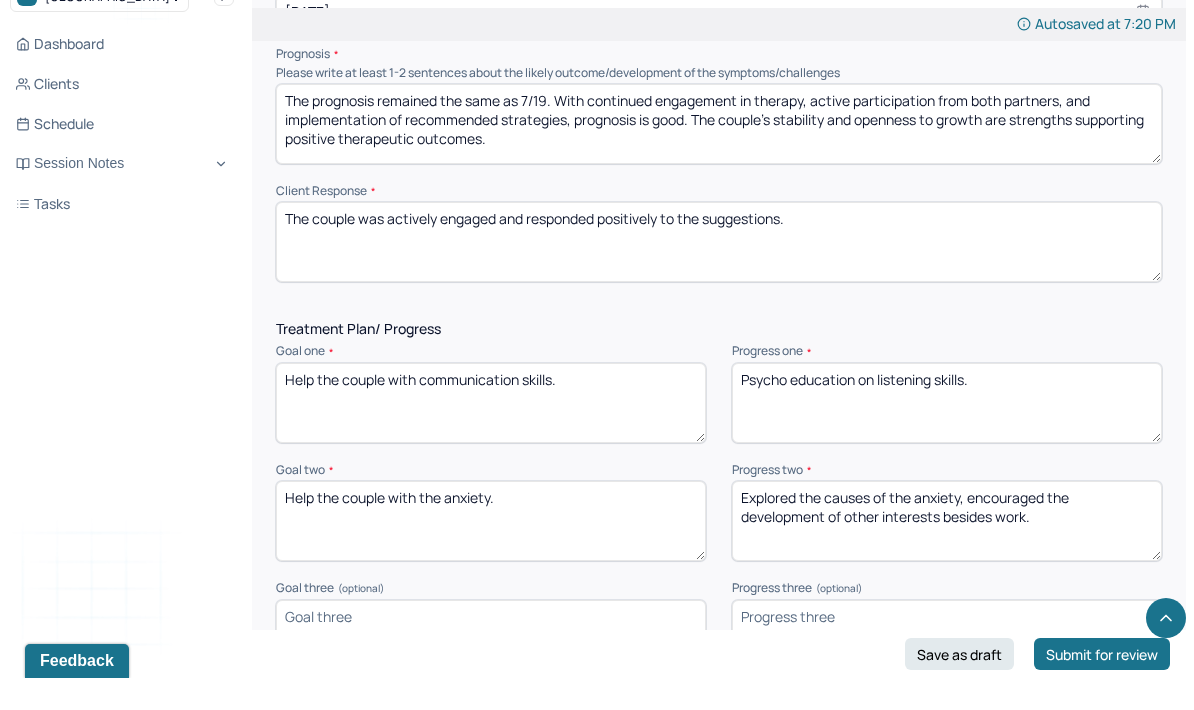 type on "The prognosis remained the same as 7/19. With continued engagement in therapy, active participation from both partners, and implementation of recommended strategies, prognosis is good. The couple's stability and openness to growth are strengths supporting positive therapeutic outcomes." 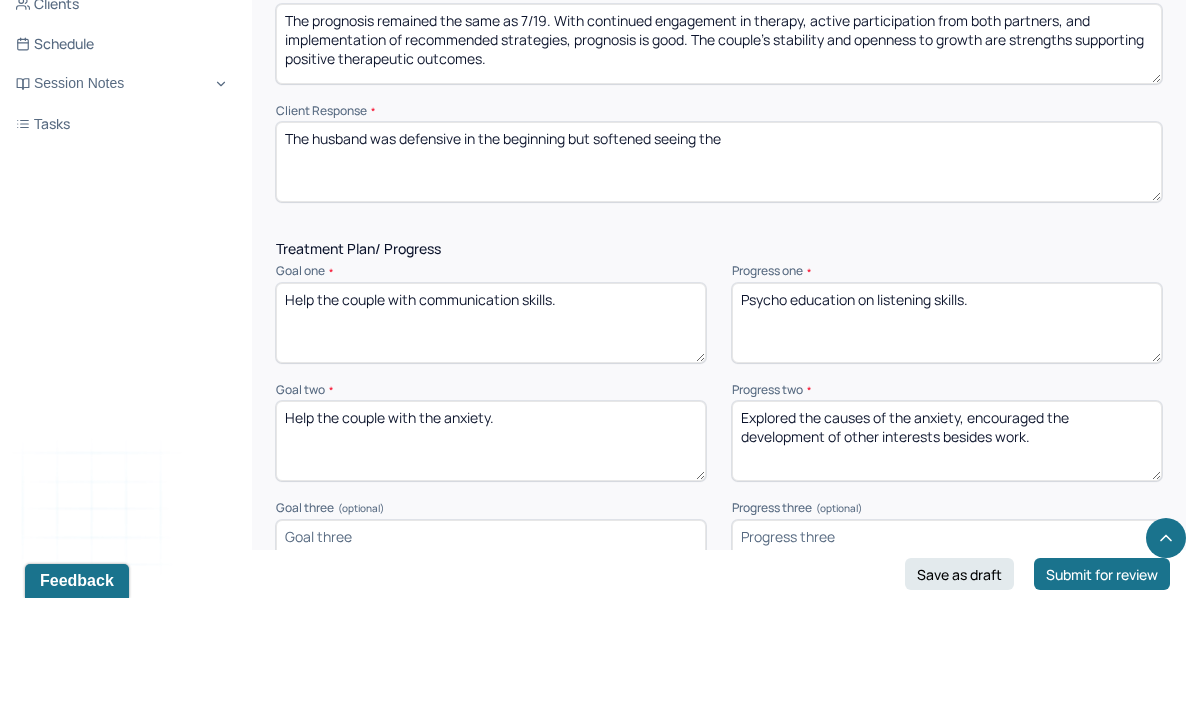click on "The husband was defensive in the beginning but softened" at bounding box center [719, 274] 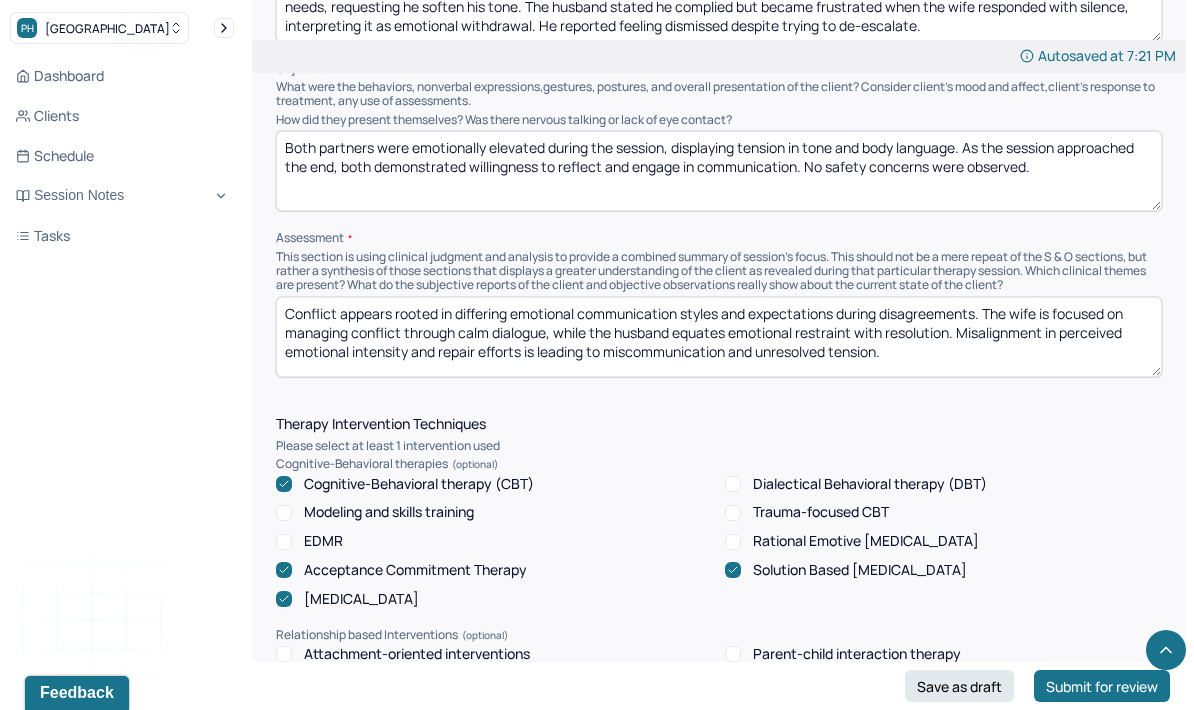 scroll, scrollTop: 2176, scrollLeft: 0, axis: vertical 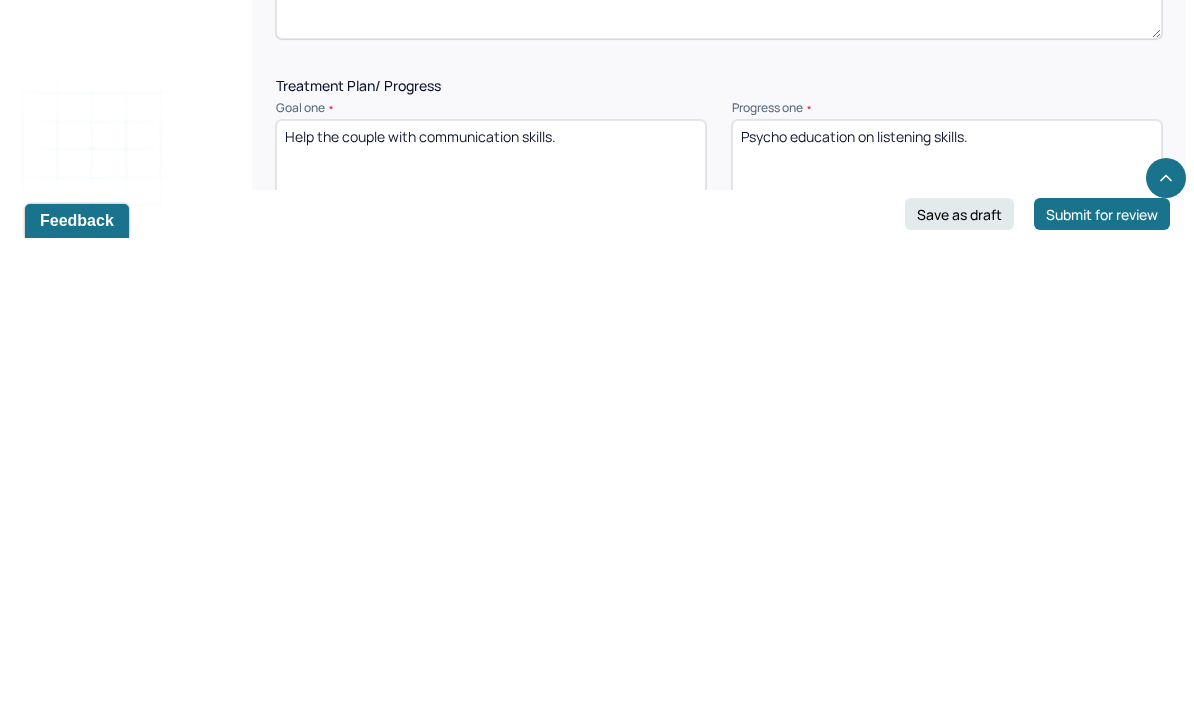 type on "Both were emotionally elevated during the session but were still engaging and responsive." 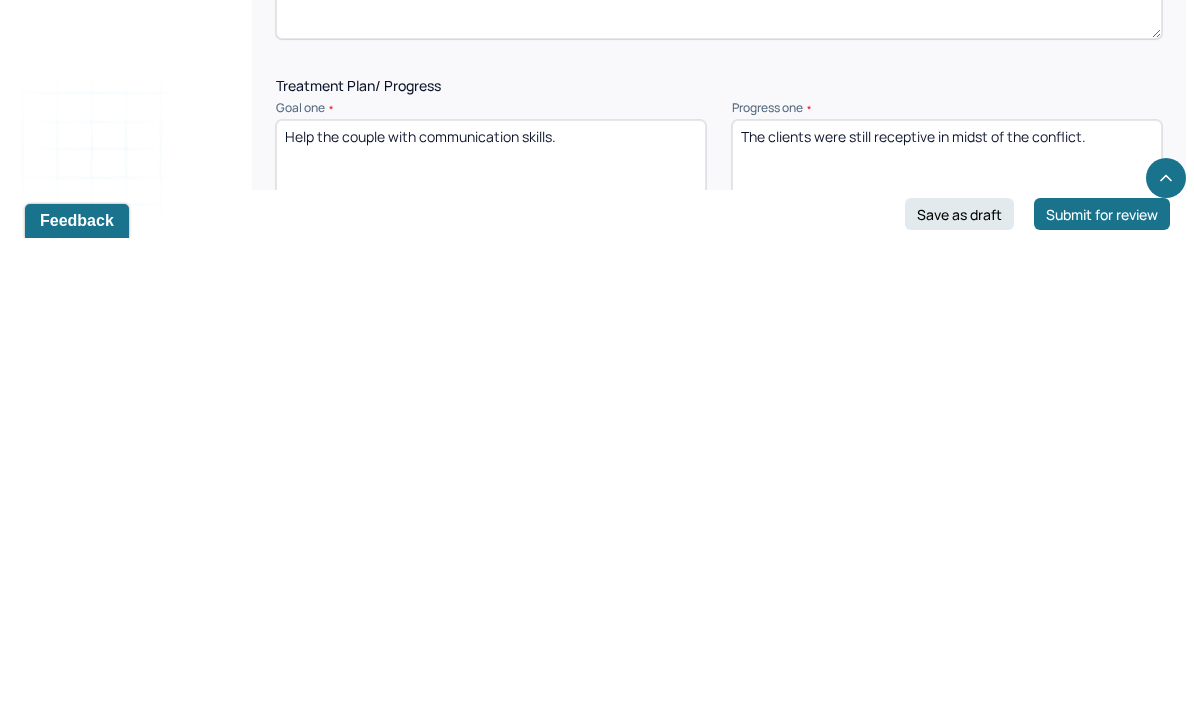 click on "The clients were still receptive in midst of the conflict." at bounding box center [947, 632] 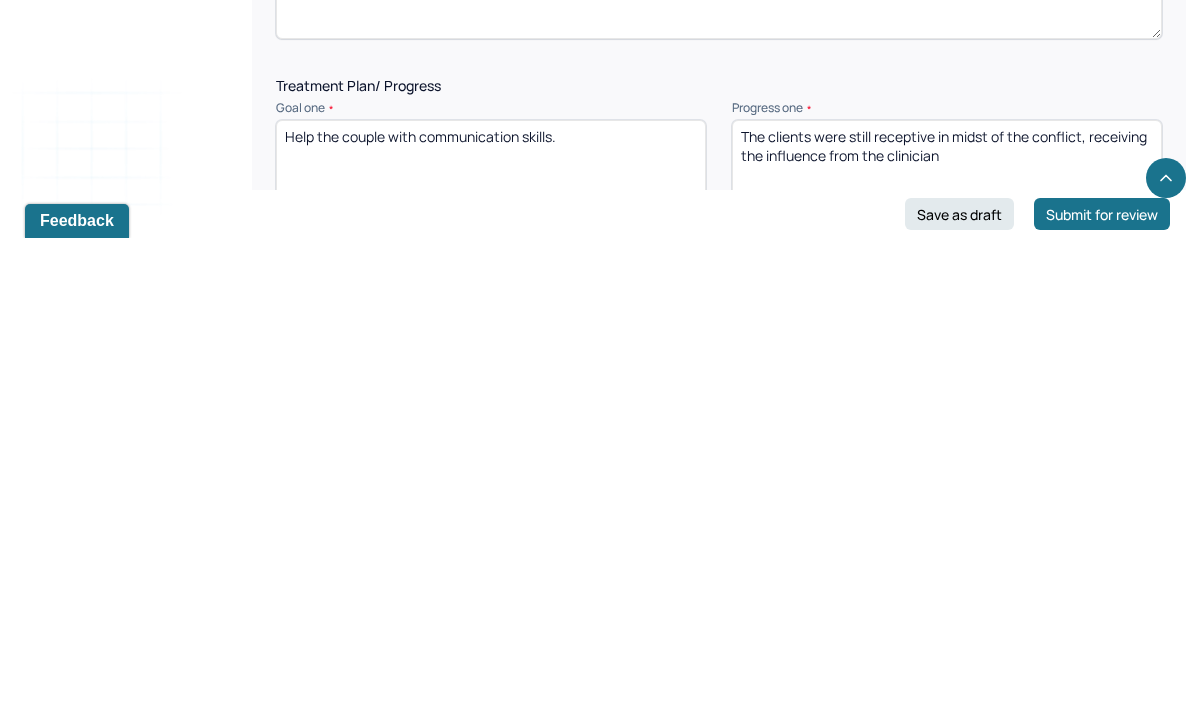 scroll, scrollTop: 2436, scrollLeft: 0, axis: vertical 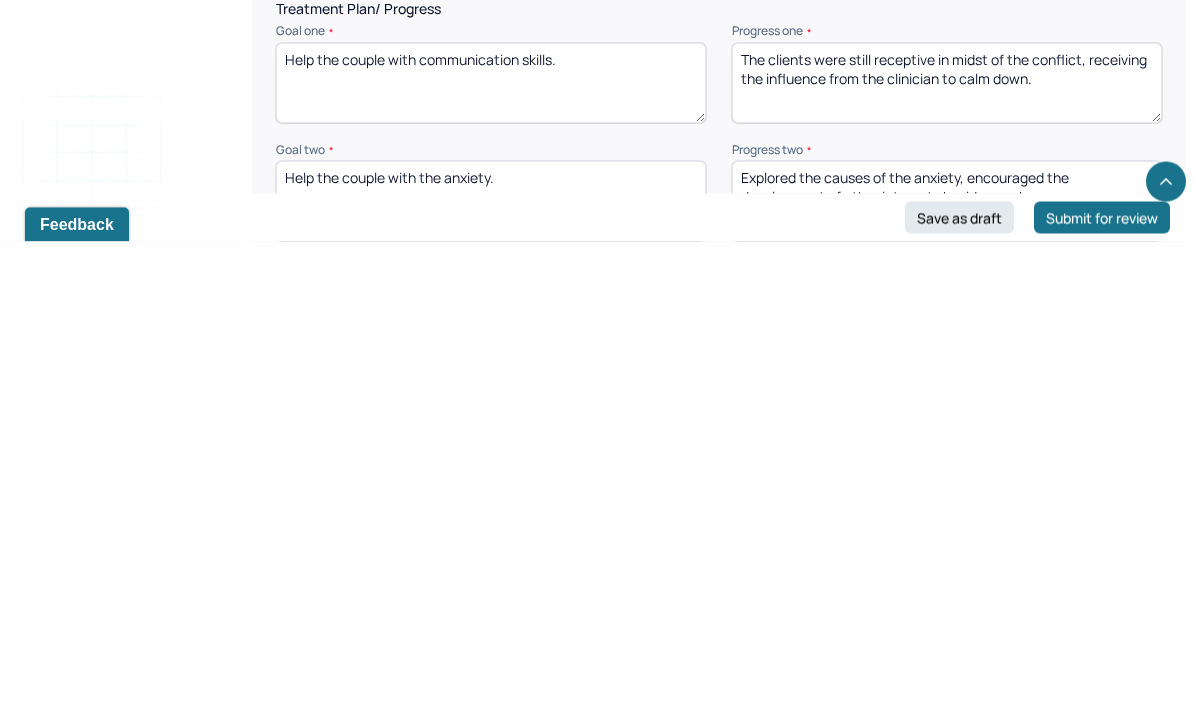 type on "The clients were still receptive in midst of the conflict, receiving the influence from the clinician to calm down." 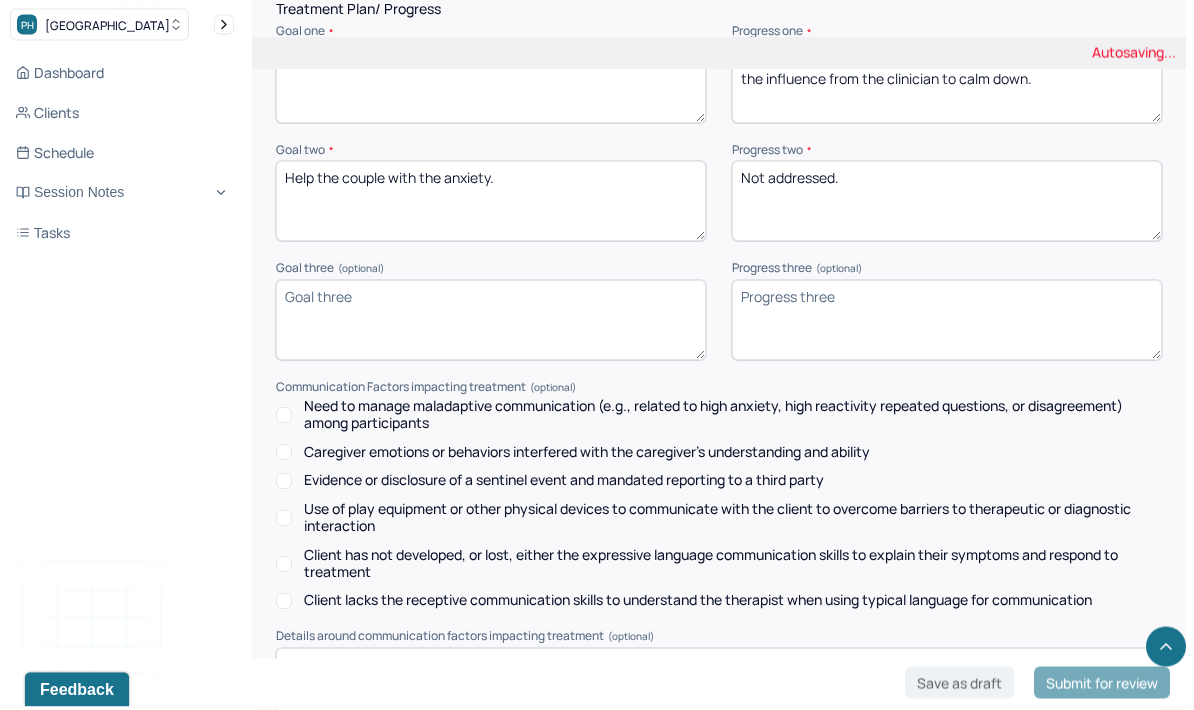scroll, scrollTop: 3091, scrollLeft: 0, axis: vertical 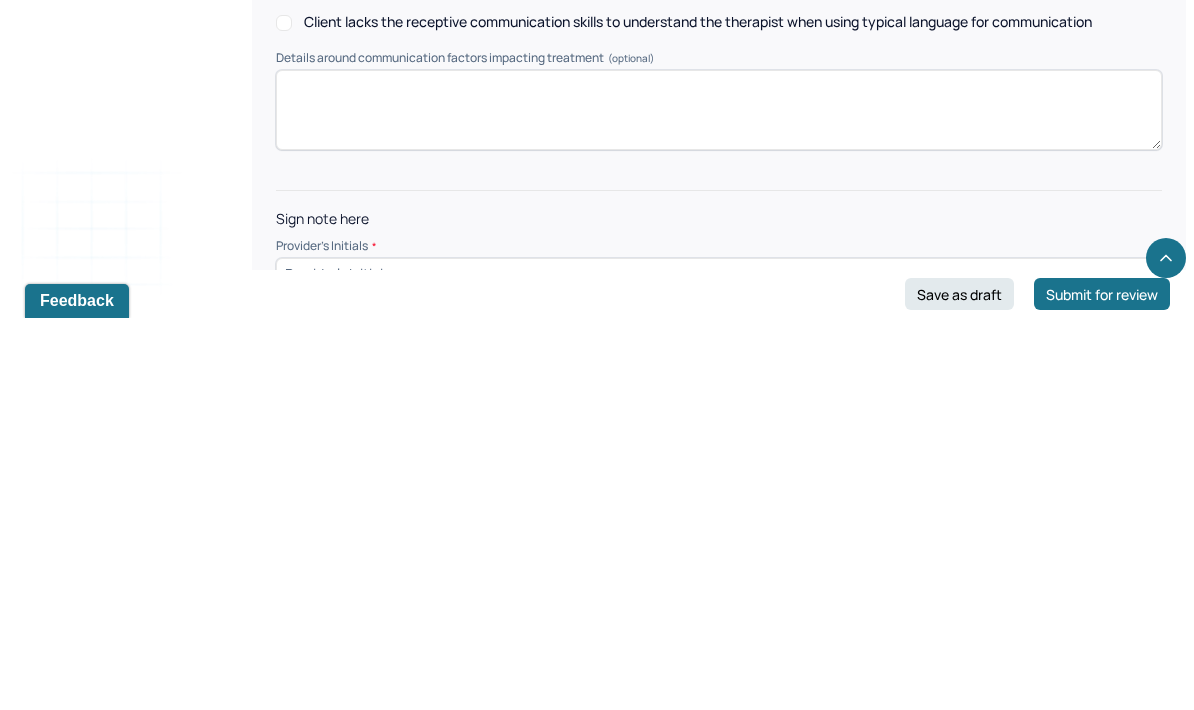 type on "Not addressed." 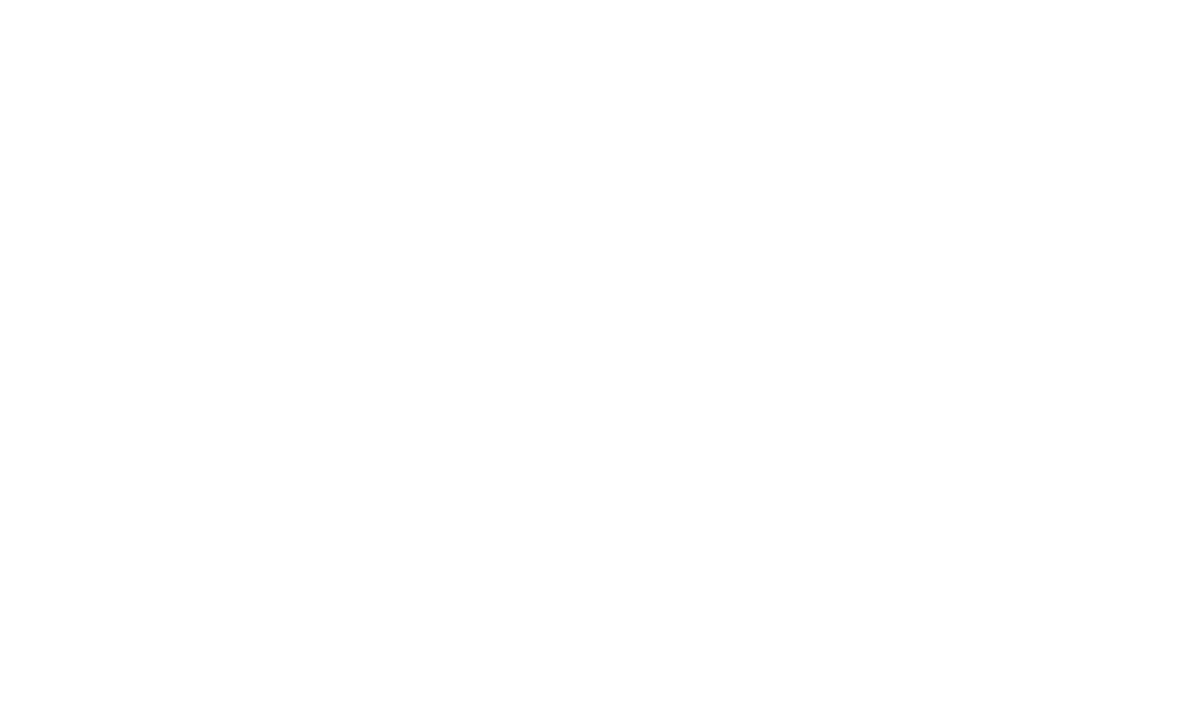 scroll, scrollTop: 1244, scrollLeft: 0, axis: vertical 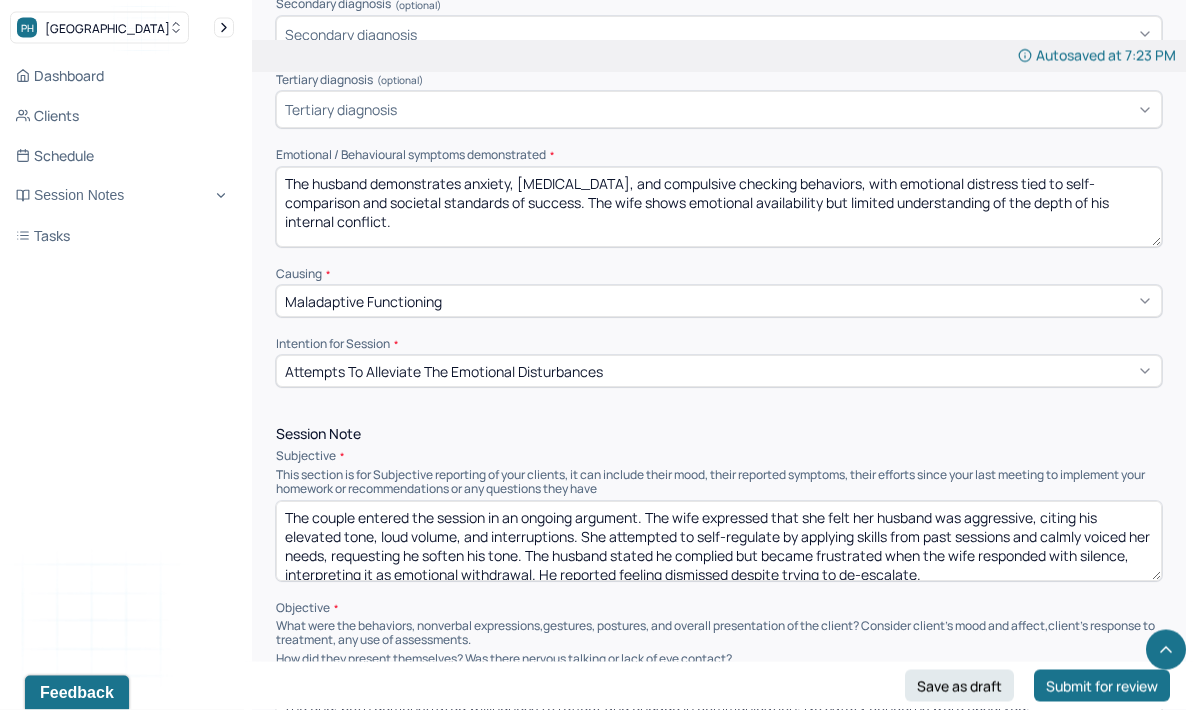 type on "Wz" 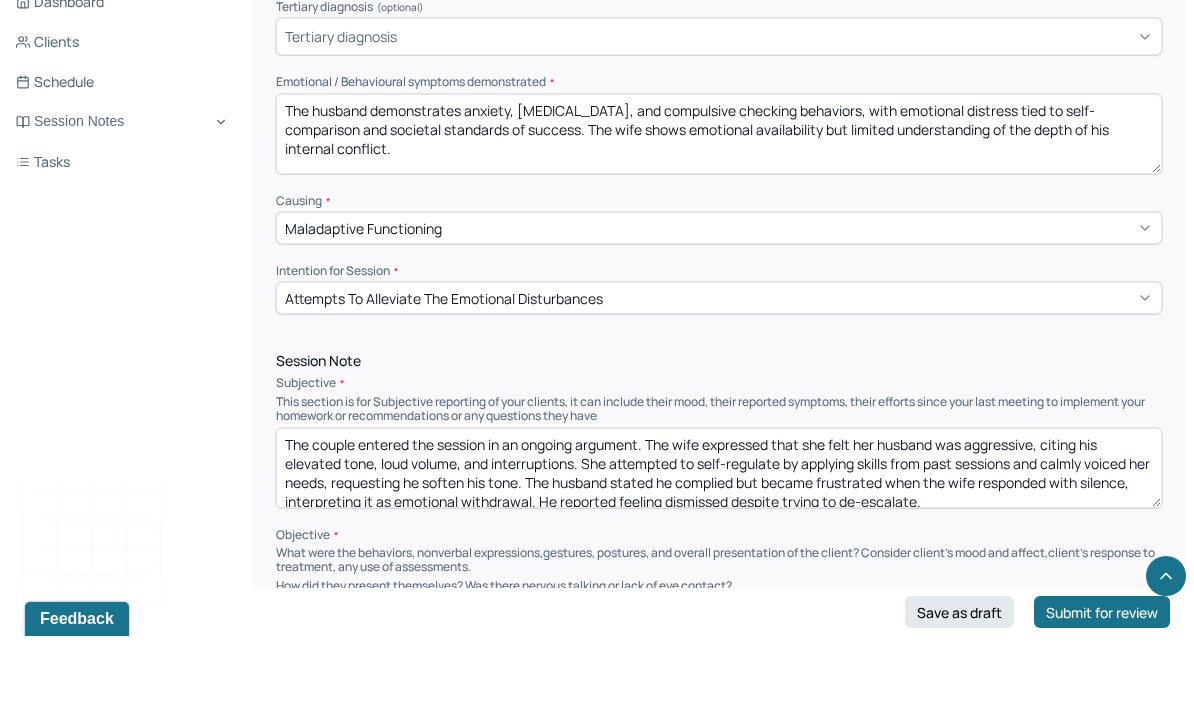 click on "The husband demonstrates anxiety, [MEDICAL_DATA], and compulsive checking behaviors, with emotional distress tied to self-comparison and societal standards of success. The wife shows emotional availability but limited understanding of the depth of his internal conflict." at bounding box center (719, 208) 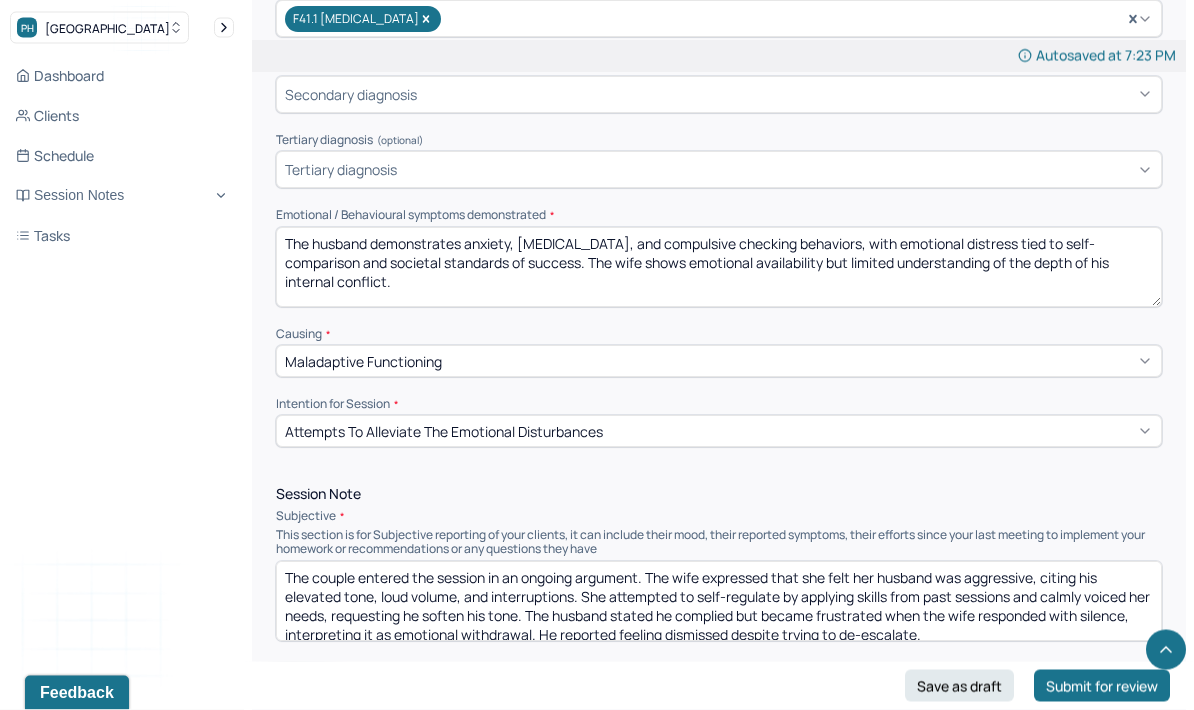 scroll, scrollTop: 795, scrollLeft: 0, axis: vertical 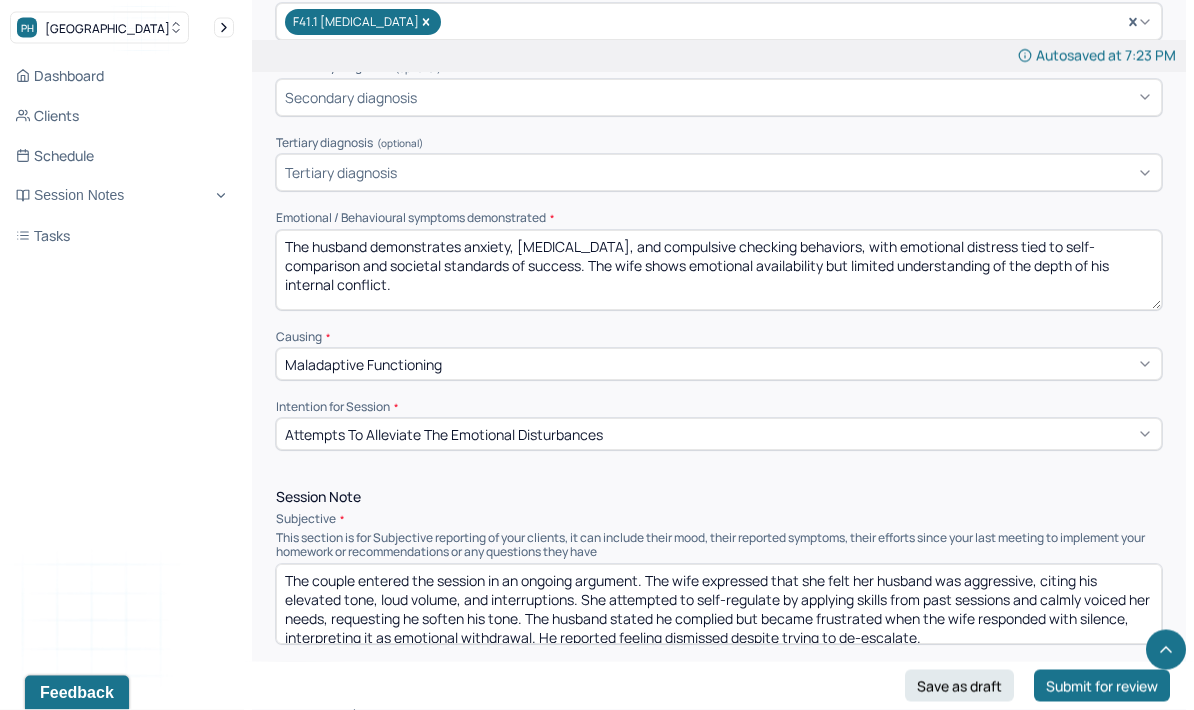 click on "The husband demonstrates anxiety, [MEDICAL_DATA], and compulsive checking behaviors, with emotional distress tied to self-comparison and societal standards of success. The wife shows emotional availability but limited understanding of the depth of his internal conflict." at bounding box center [719, 271] 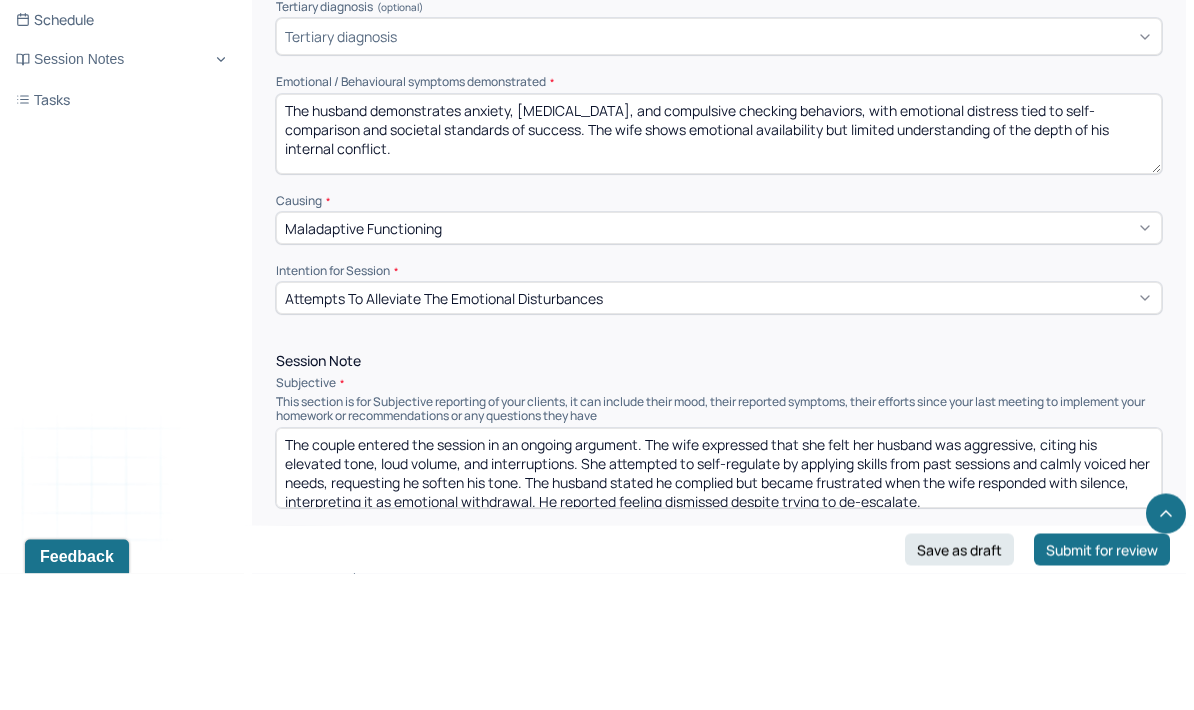 paste on "couple is experiencing communication breakdowns during conflict, driven by mismatched perceptions of emotional expression and resolution efforts. The wife internalizes and self-soothes while seeking calm dialogue, whereas the husband expresses frustration over perceived emotional withdrawal despite attempts to de-escalate" 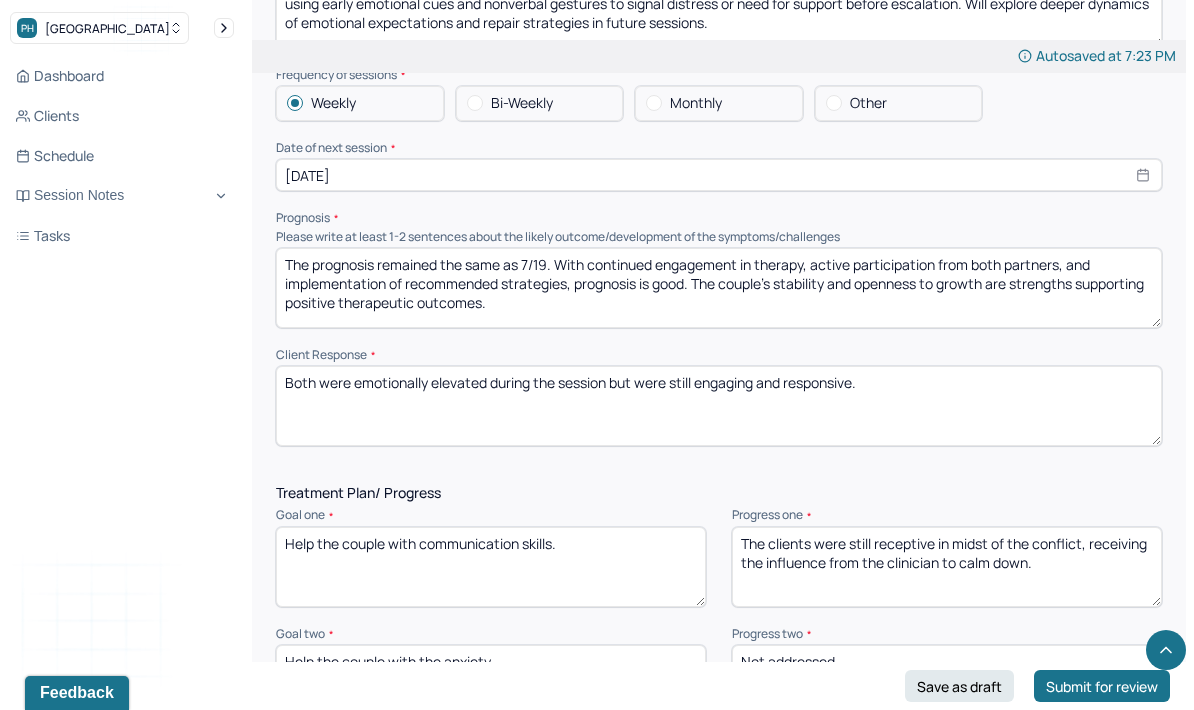 scroll, scrollTop: 2418, scrollLeft: 0, axis: vertical 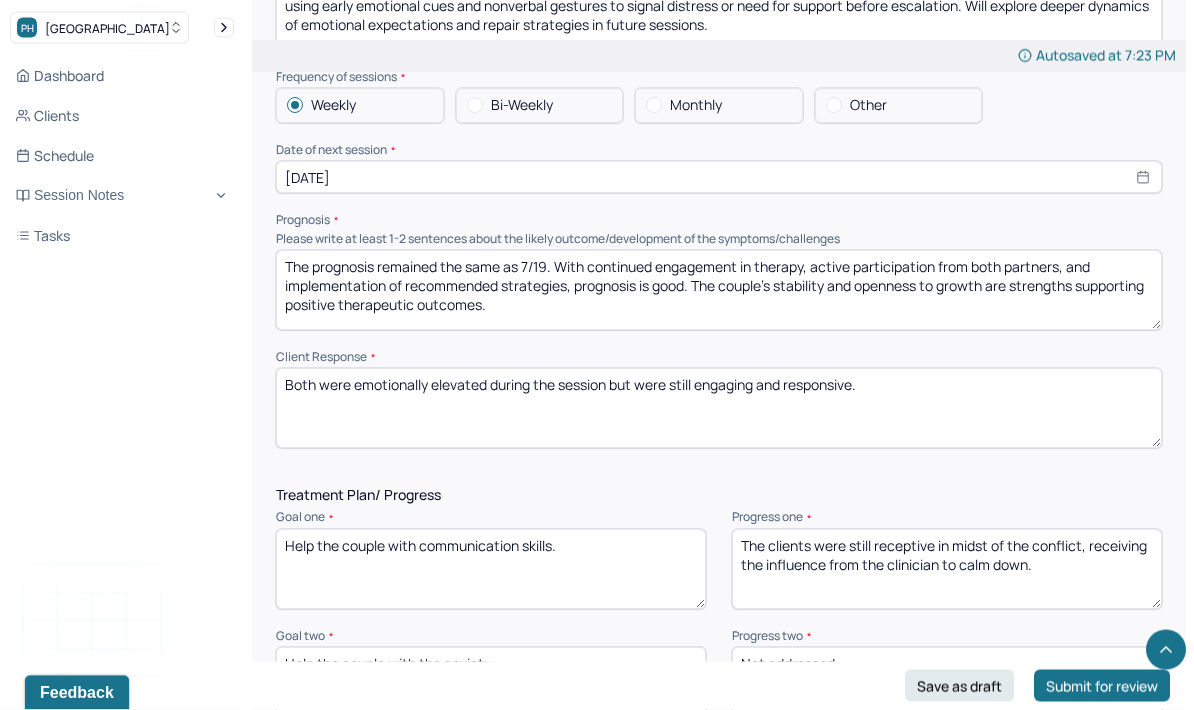 type on "The couple is experiencing communication breakdowns during conflict, driven by mismatched perceptions of emotional expression and resolution efforts. The wife internalizes and self-soothes while seeking calm dialogue, whereas the husband expresses frustration over perceived emotional withdrawal despite attempts to de-escalate" 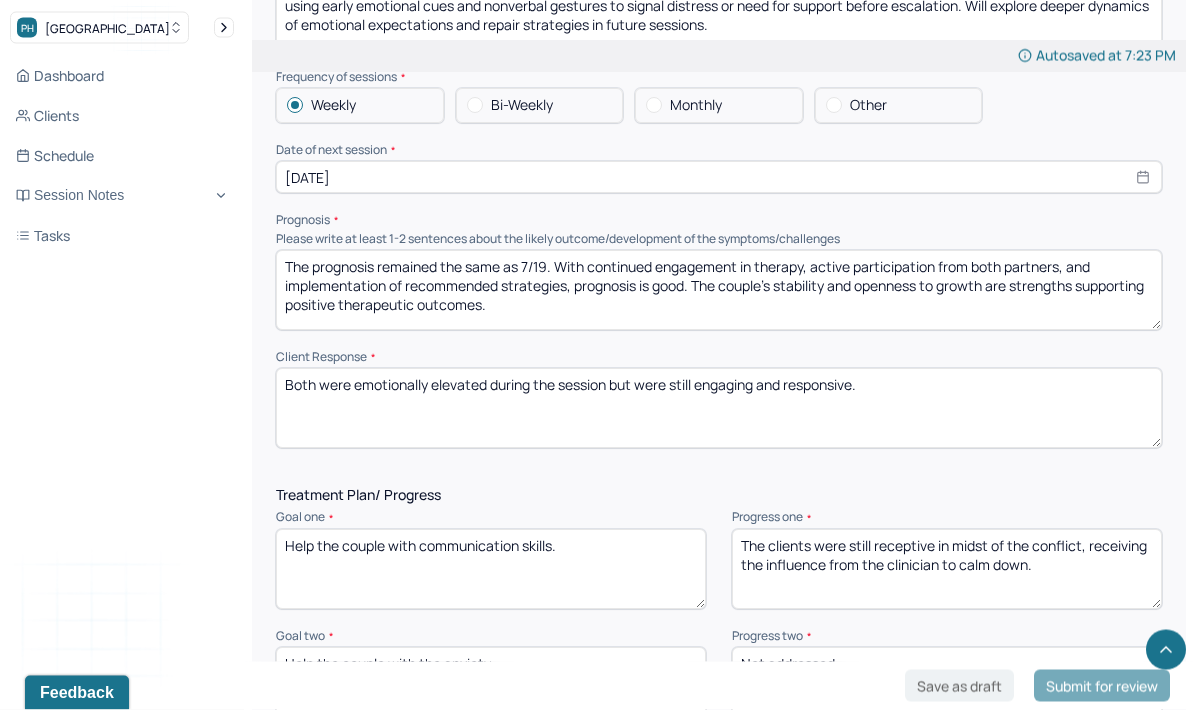 scroll, scrollTop: 2419, scrollLeft: 0, axis: vertical 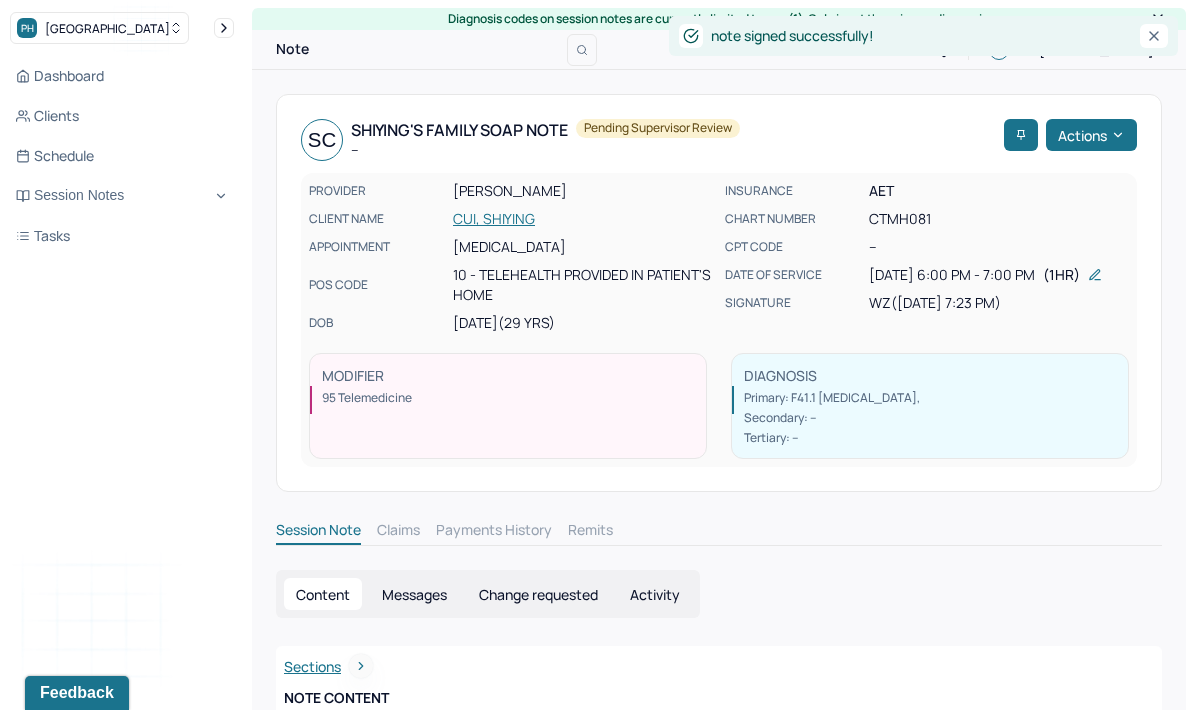 click 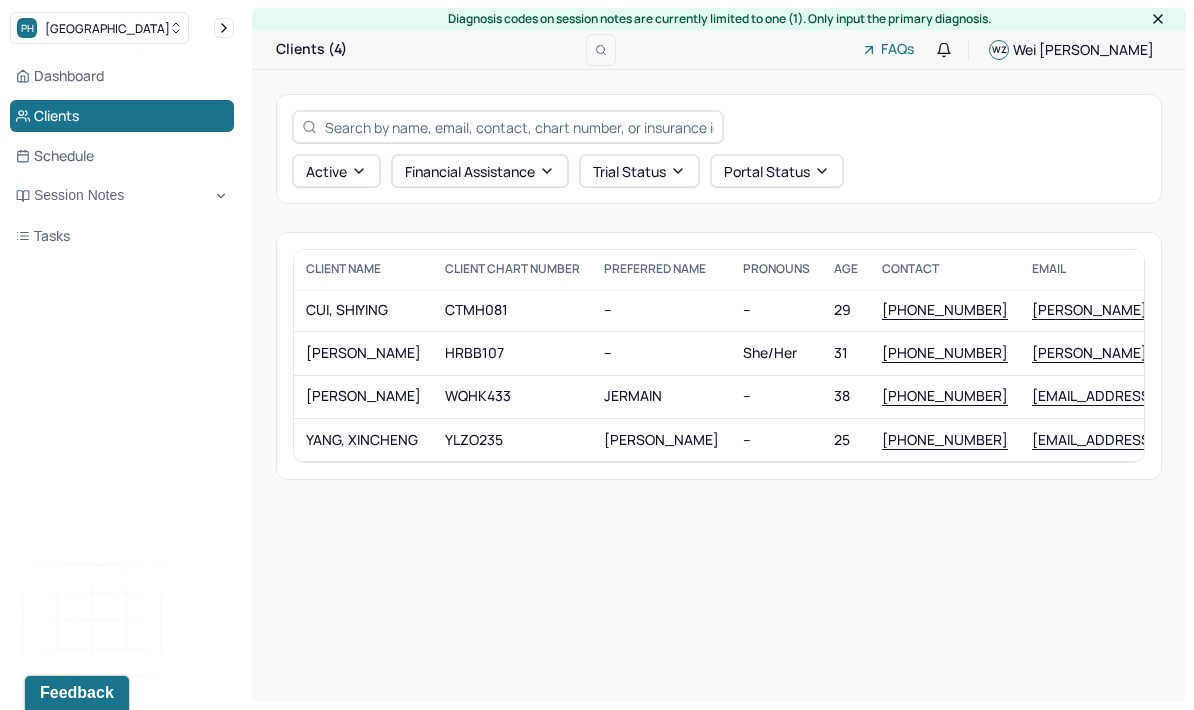 click on "[PERSON_NAME]" at bounding box center [363, 396] 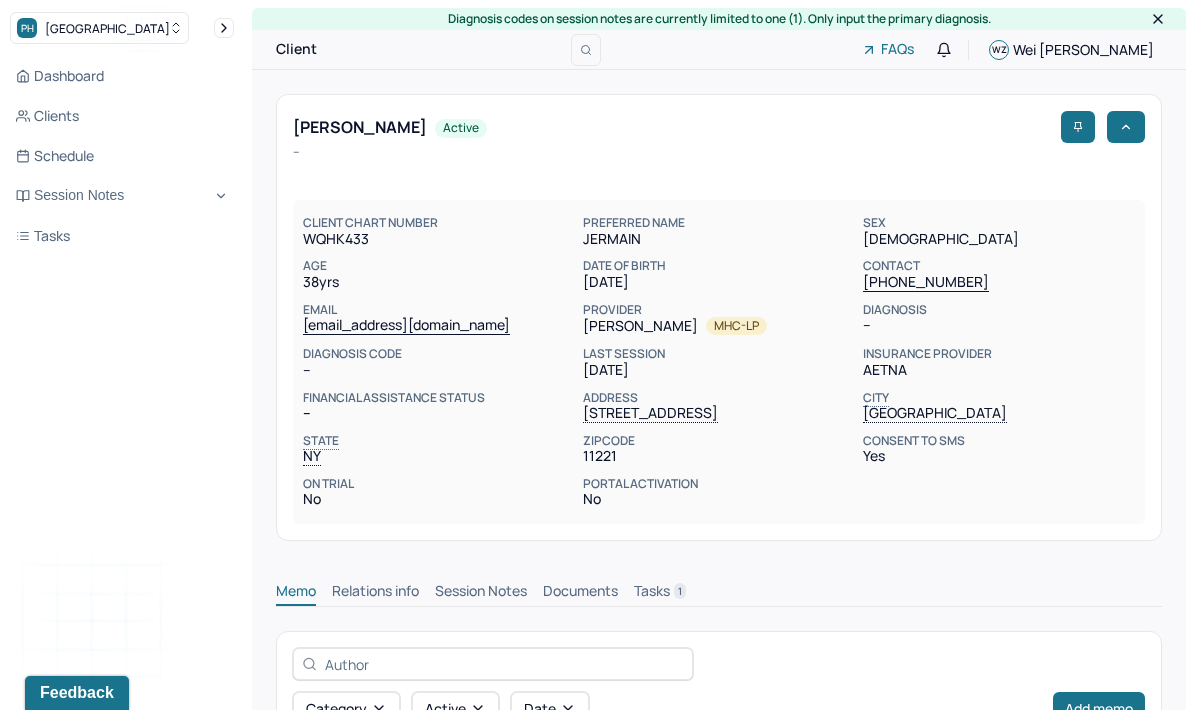 click on "Clients" at bounding box center (122, 116) 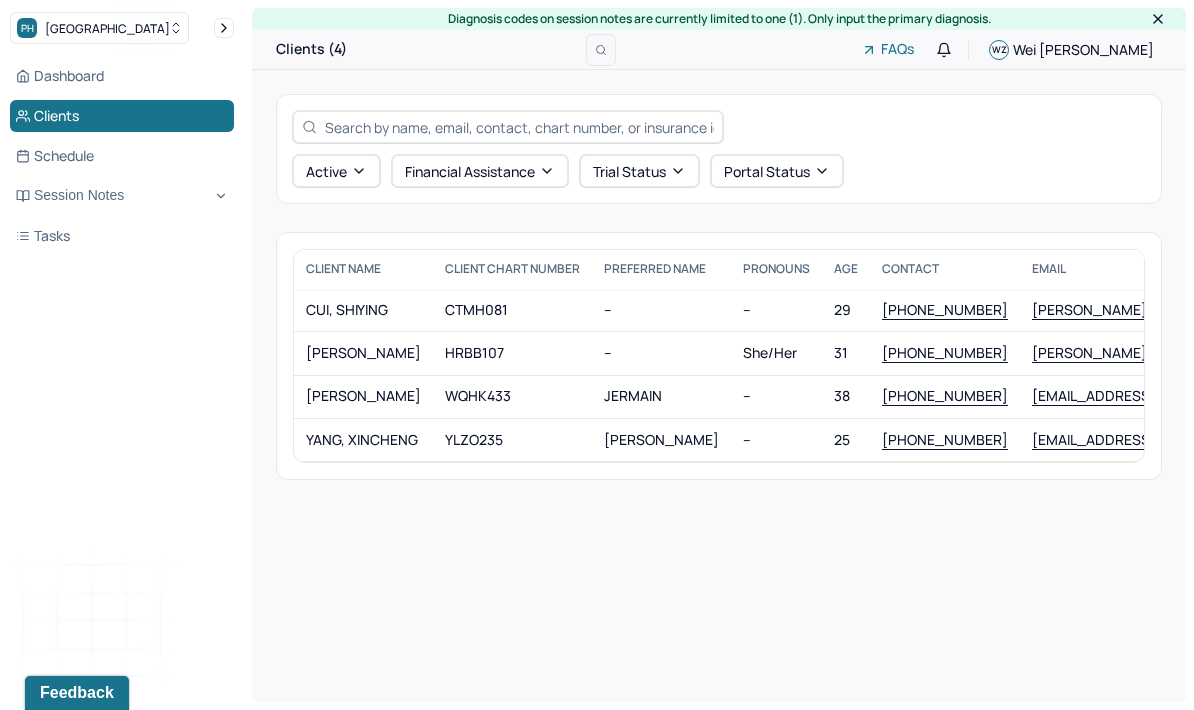click on "[PERSON_NAME]" at bounding box center [363, 353] 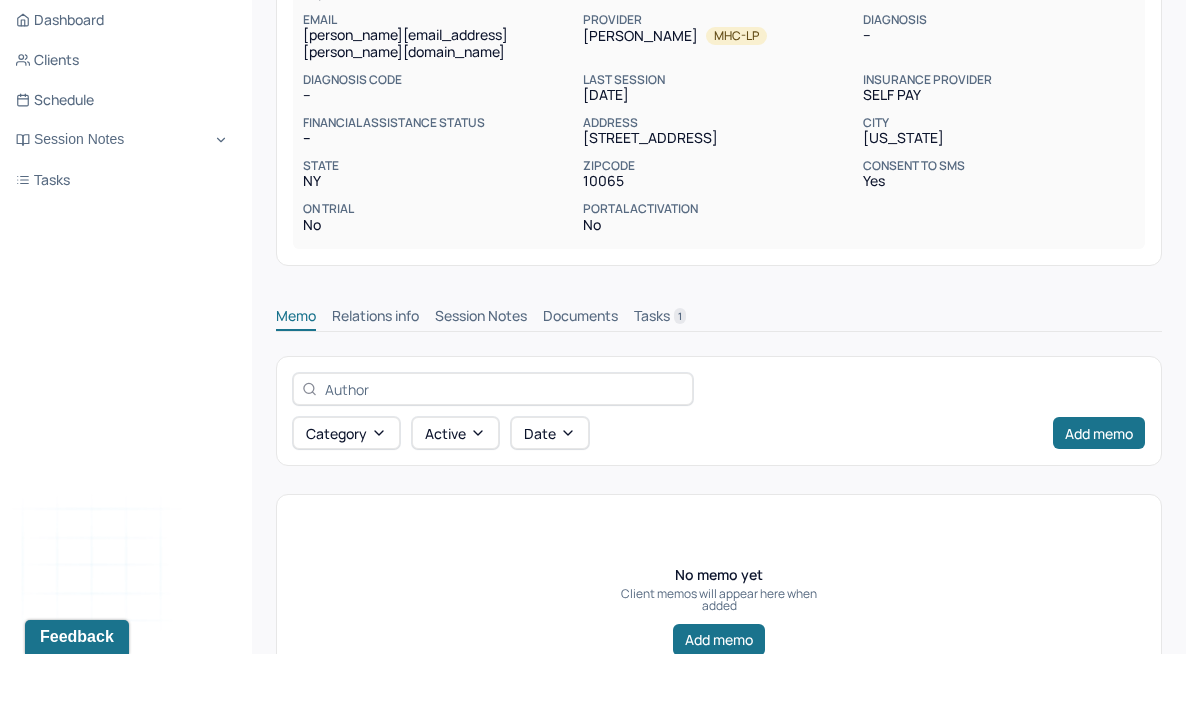 scroll, scrollTop: 314, scrollLeft: 0, axis: vertical 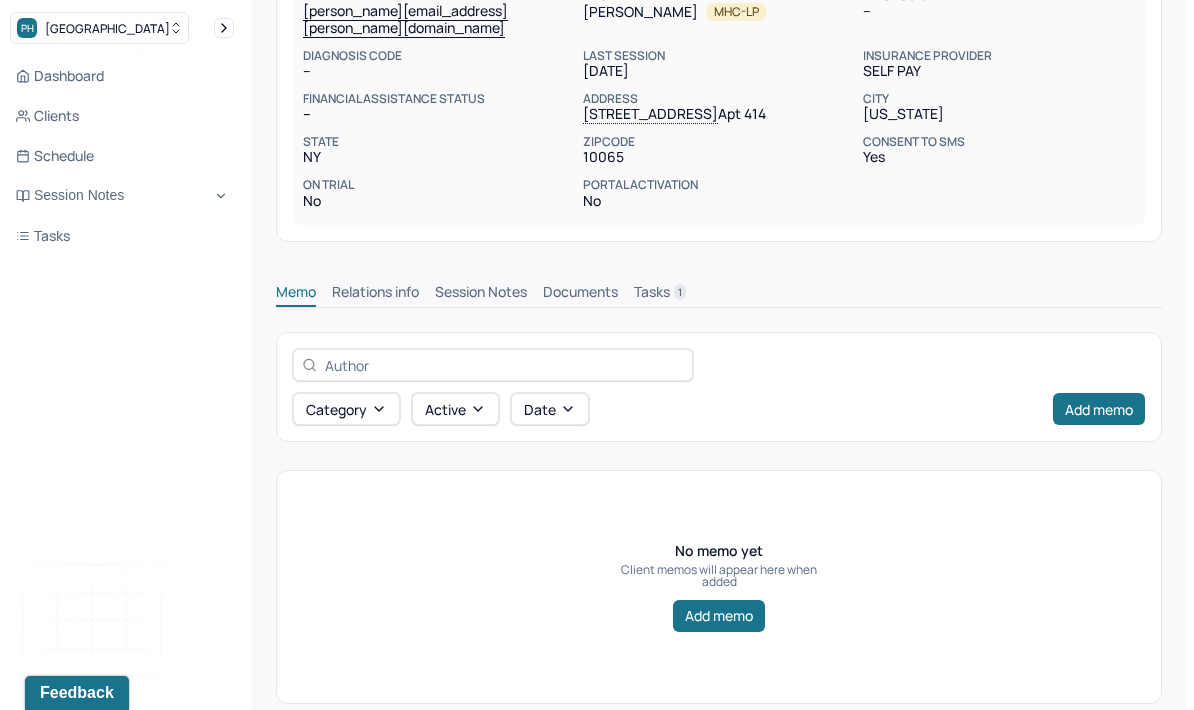 click on "Session Notes" at bounding box center (481, 294) 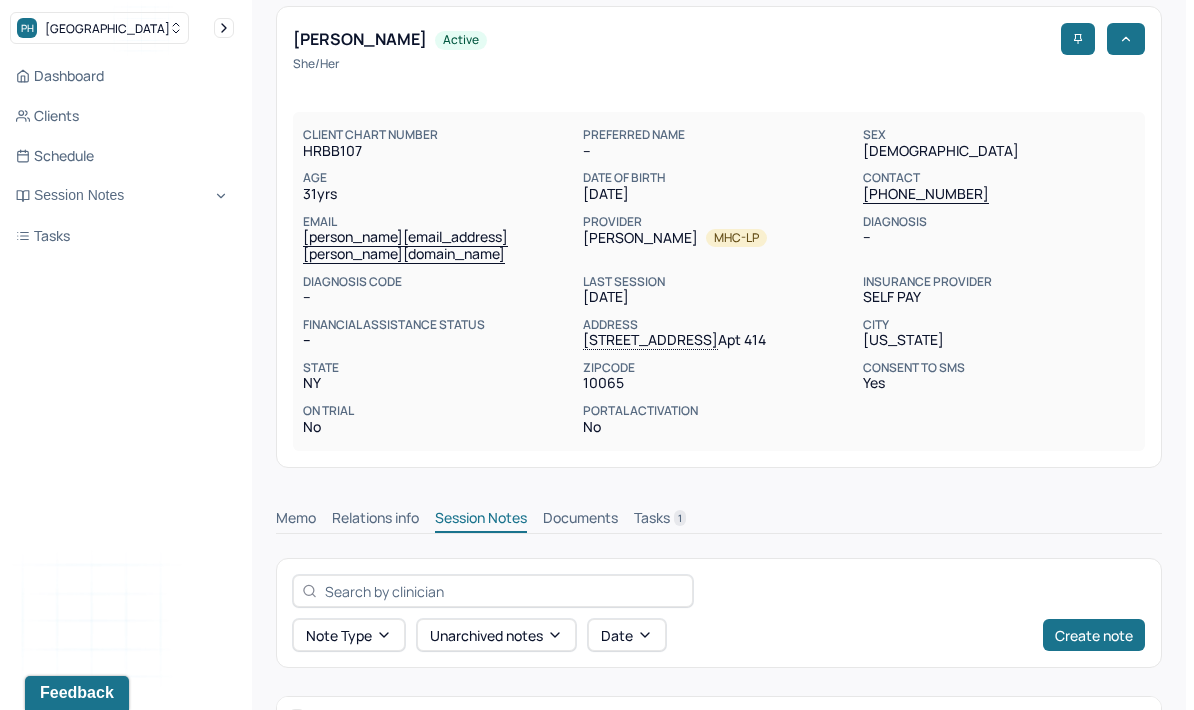 scroll, scrollTop: 177, scrollLeft: 0, axis: vertical 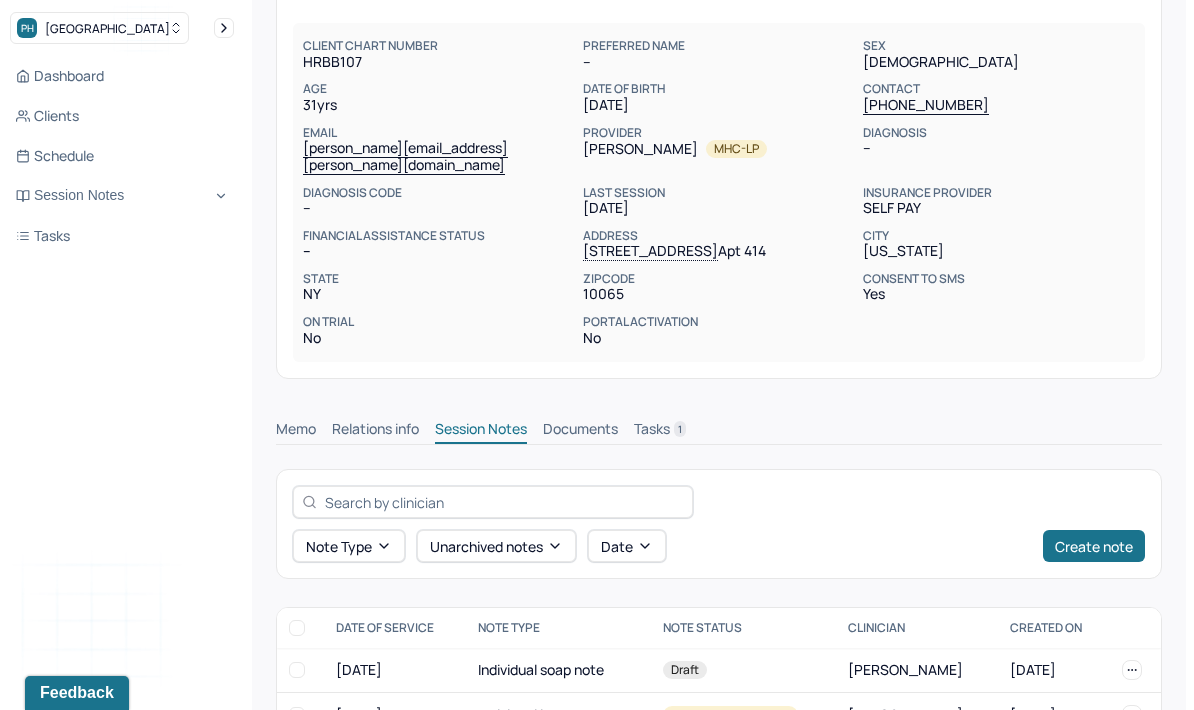 click on "[PERSON_NAME]" at bounding box center (917, 670) 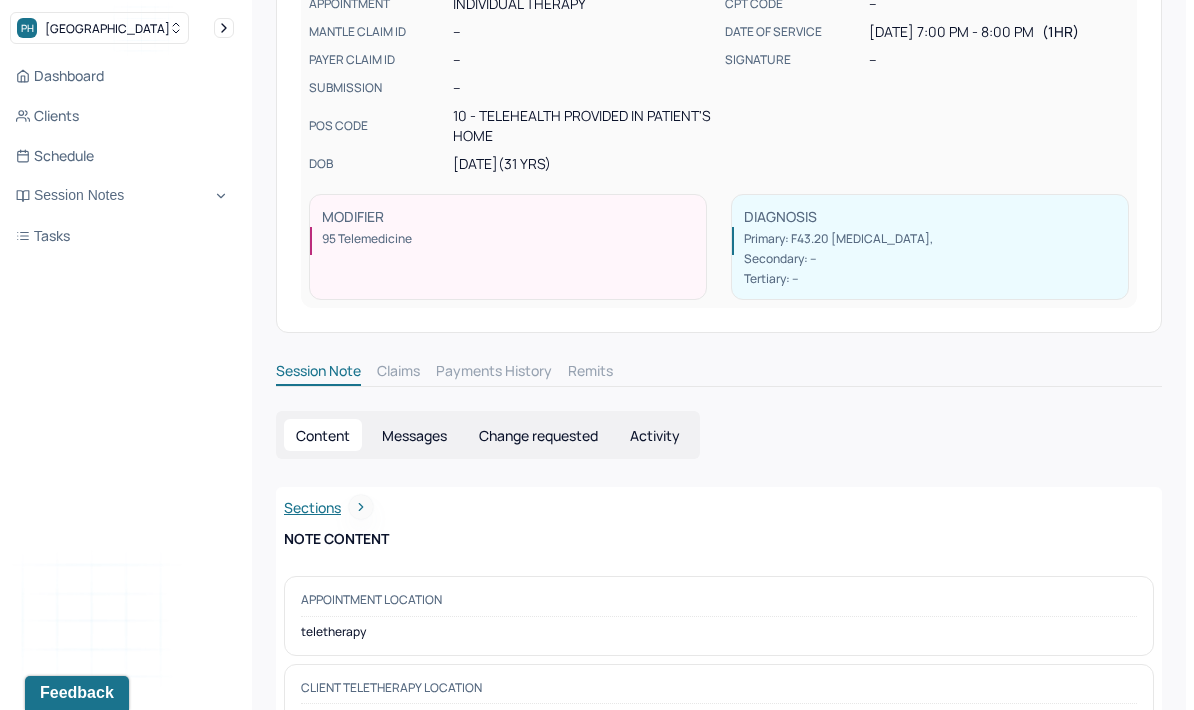 scroll, scrollTop: 0, scrollLeft: 0, axis: both 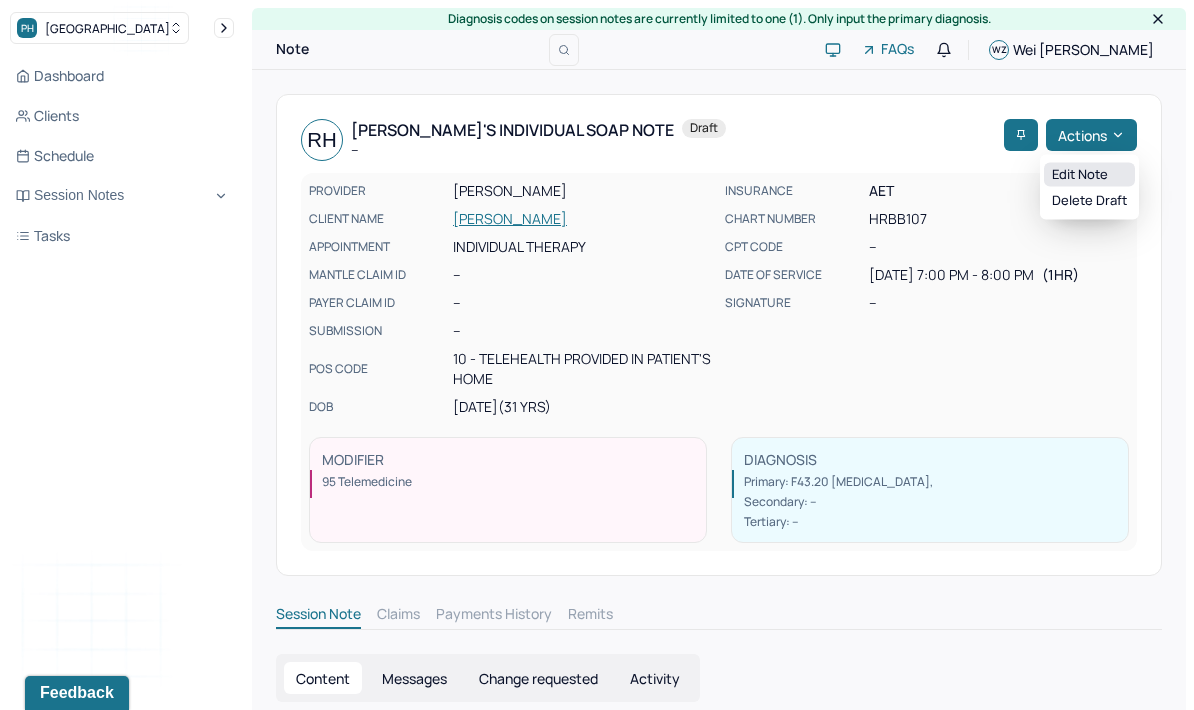 click on "Edit note" at bounding box center [1089, 175] 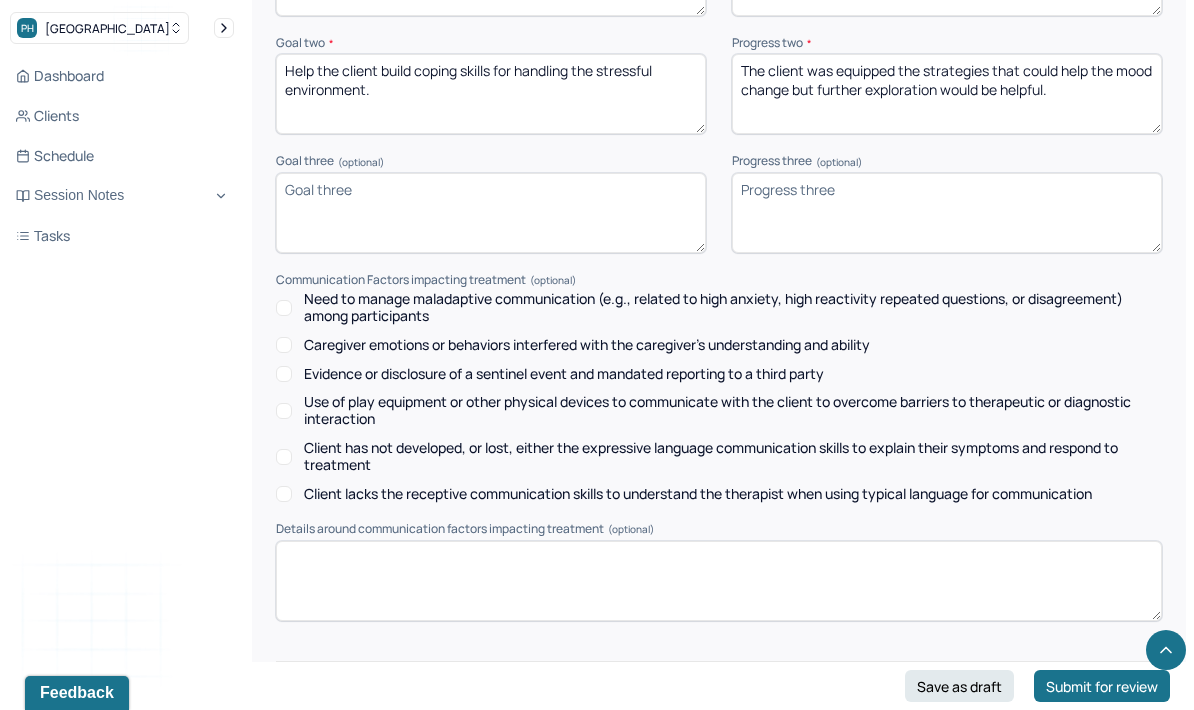 scroll, scrollTop: 2995, scrollLeft: 0, axis: vertical 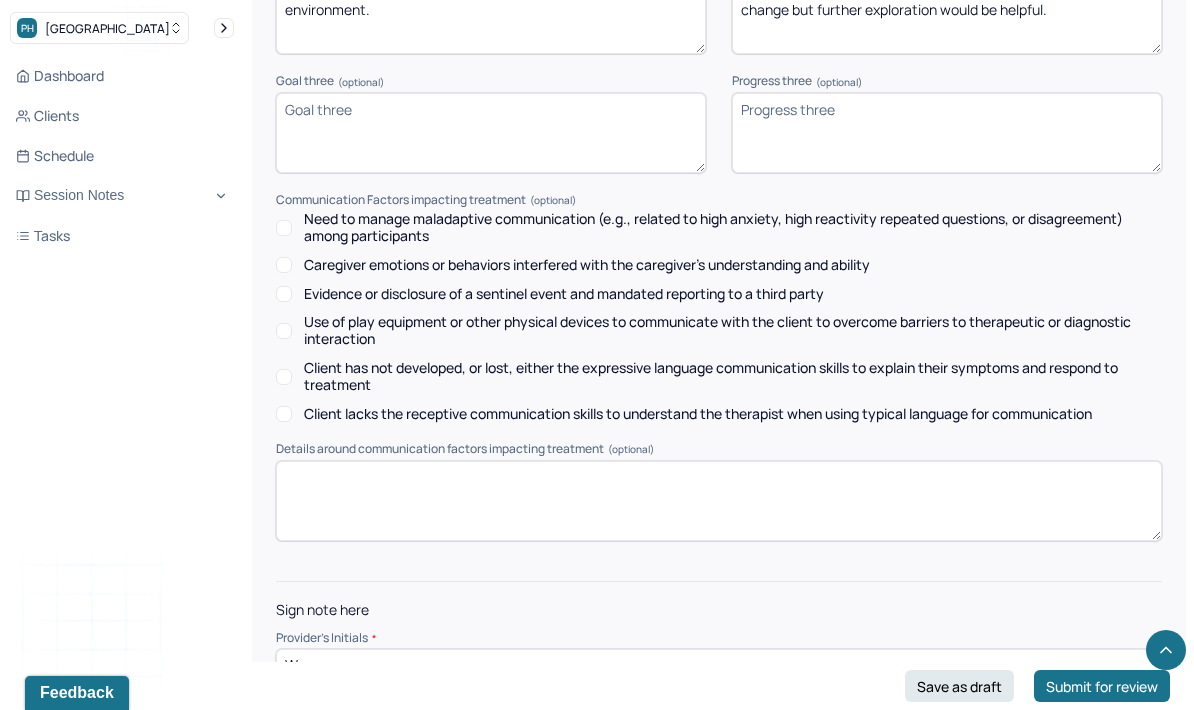 click on "Submit for review" at bounding box center [1102, 686] 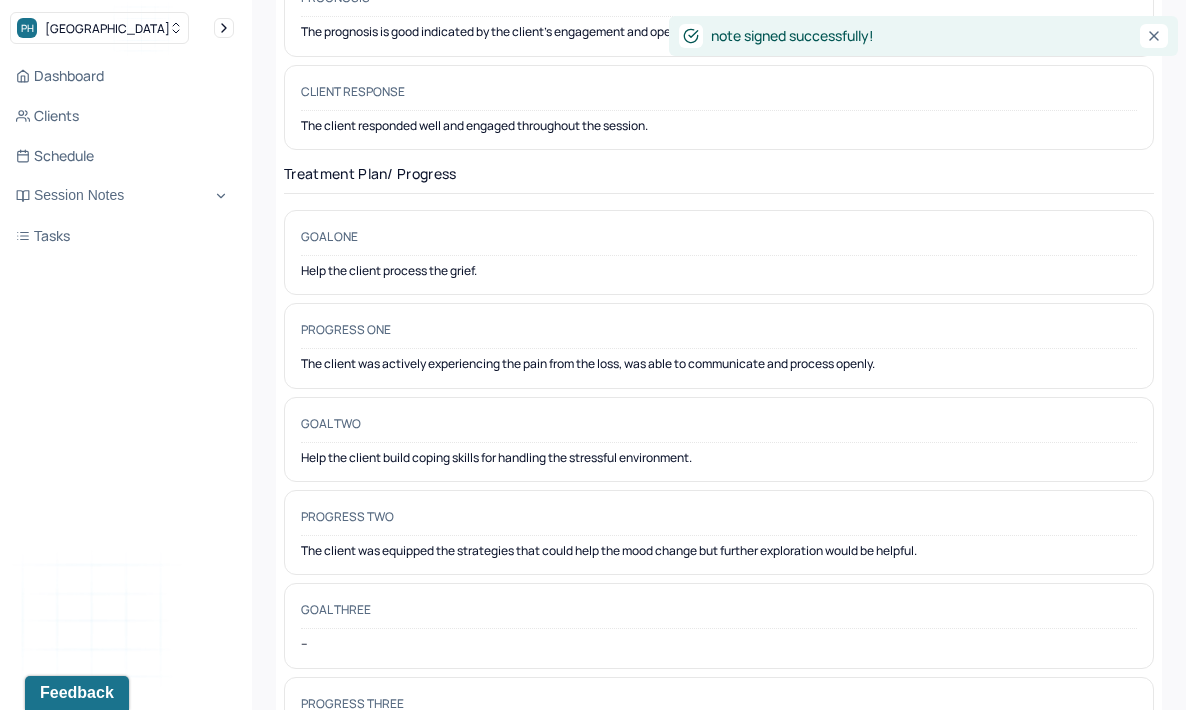 scroll, scrollTop: 0, scrollLeft: 0, axis: both 